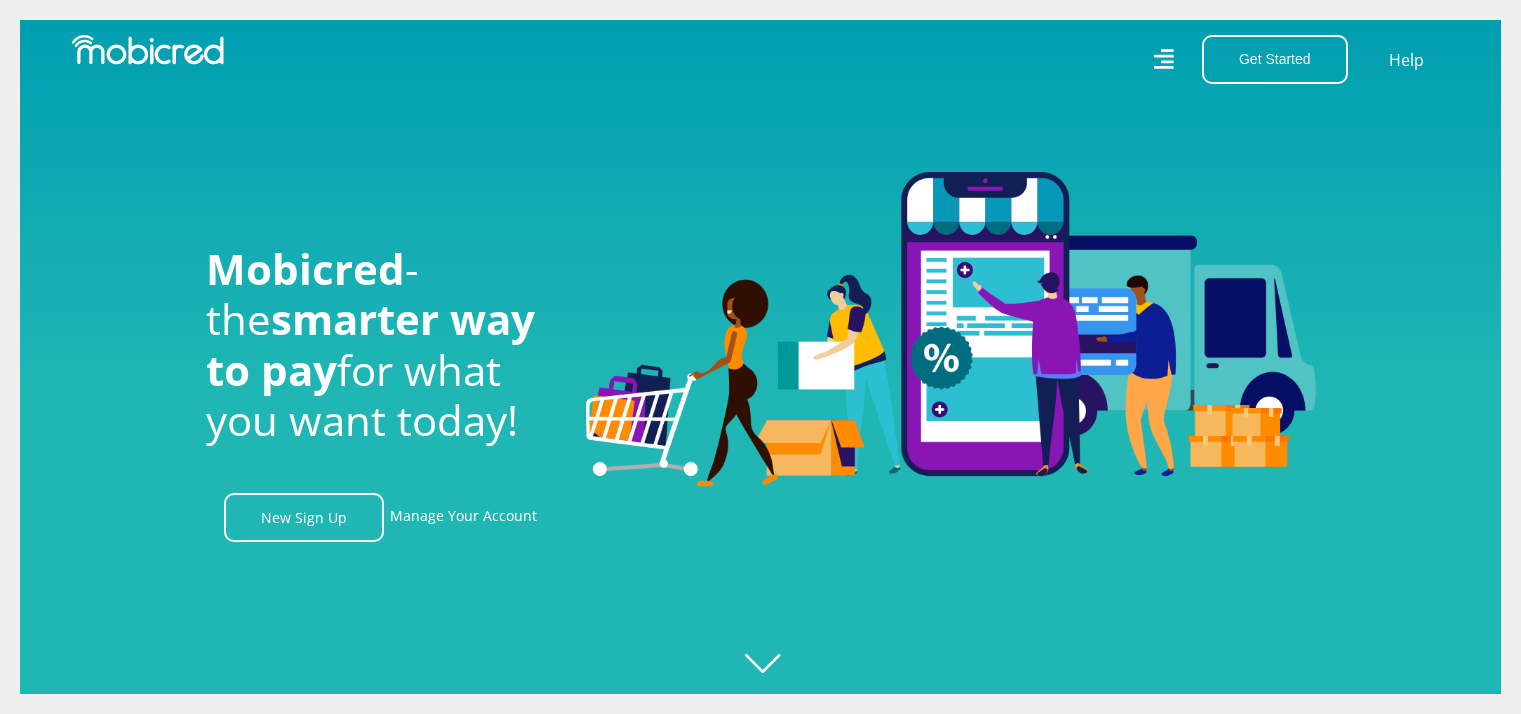 scroll, scrollTop: 0, scrollLeft: 0, axis: both 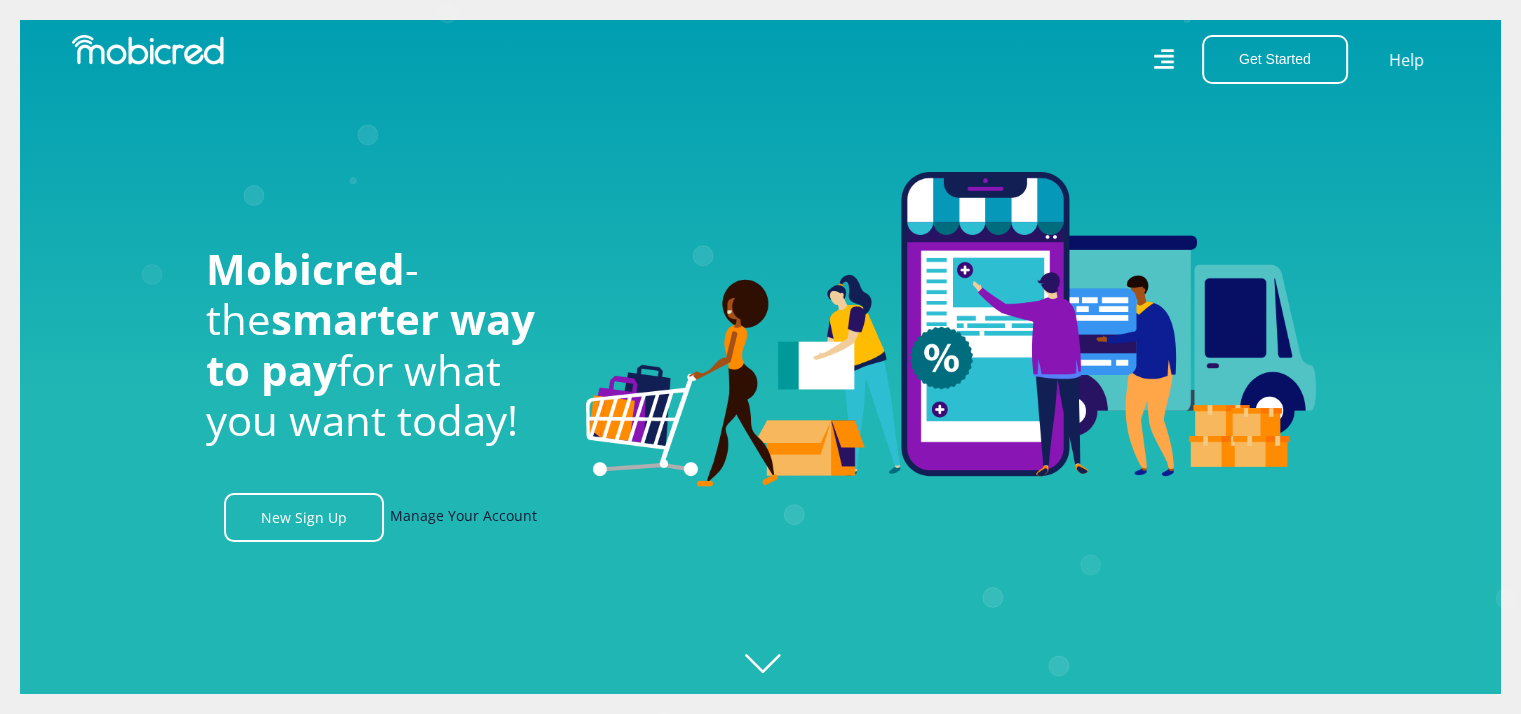 click on "Manage Your Account" at bounding box center [463, 517] 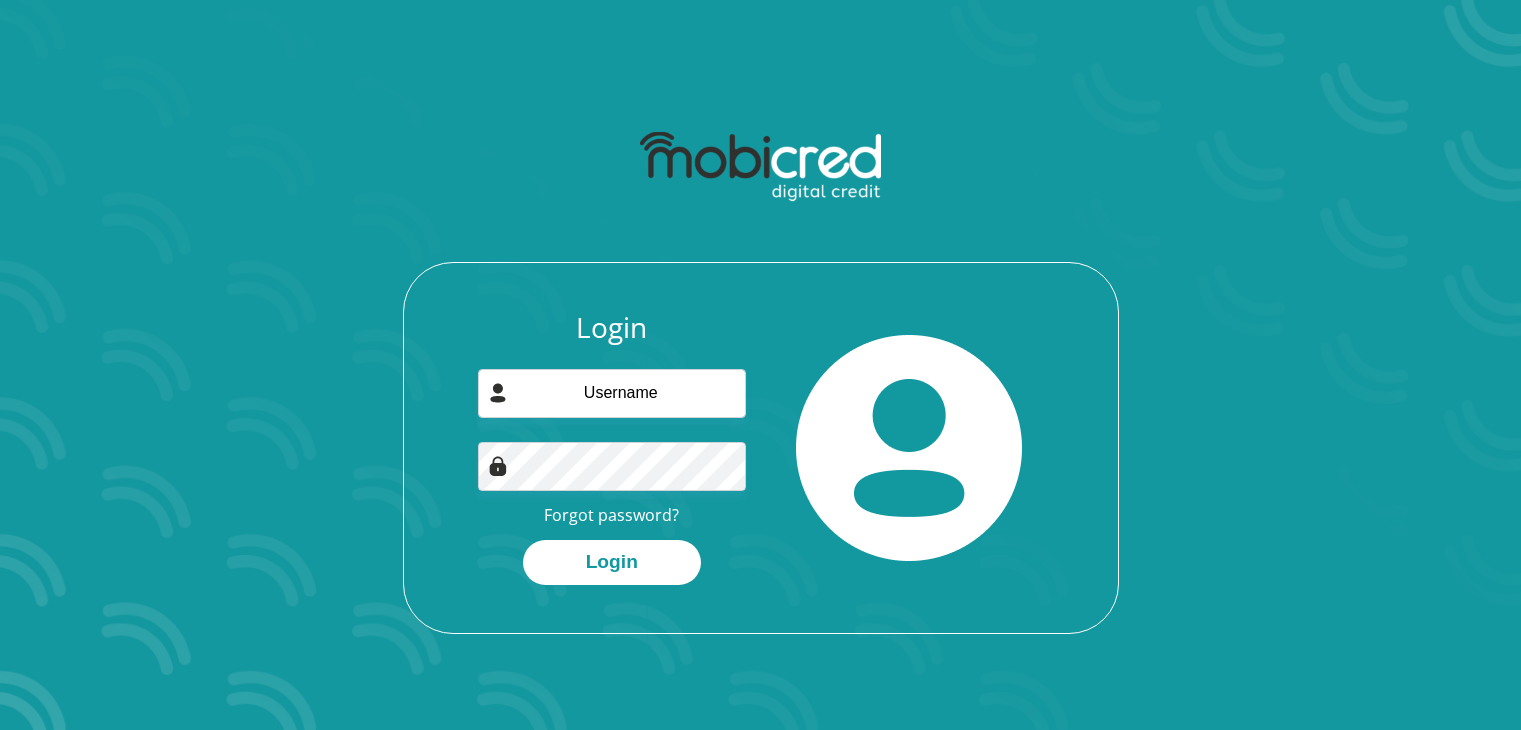 scroll, scrollTop: 0, scrollLeft: 0, axis: both 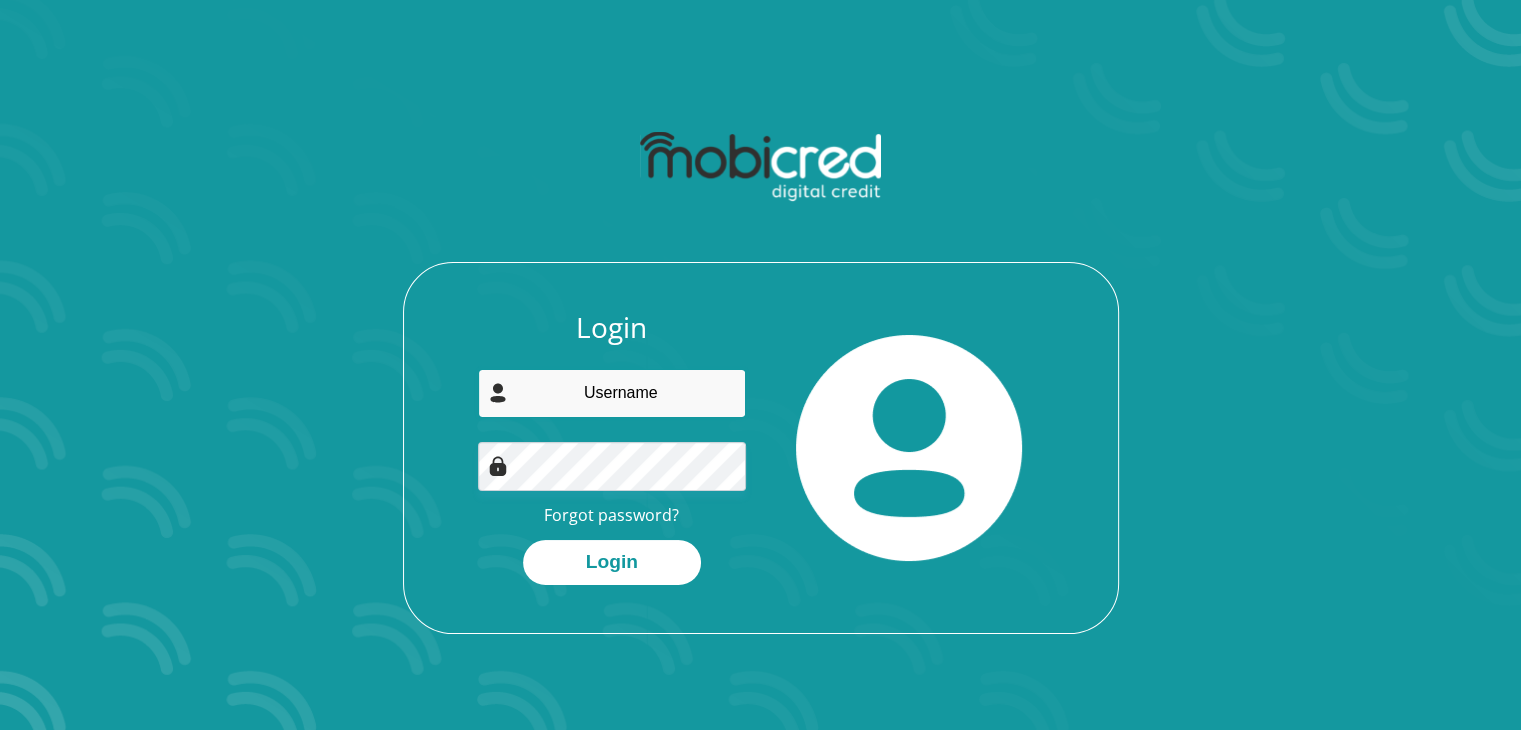 click at bounding box center [612, 393] 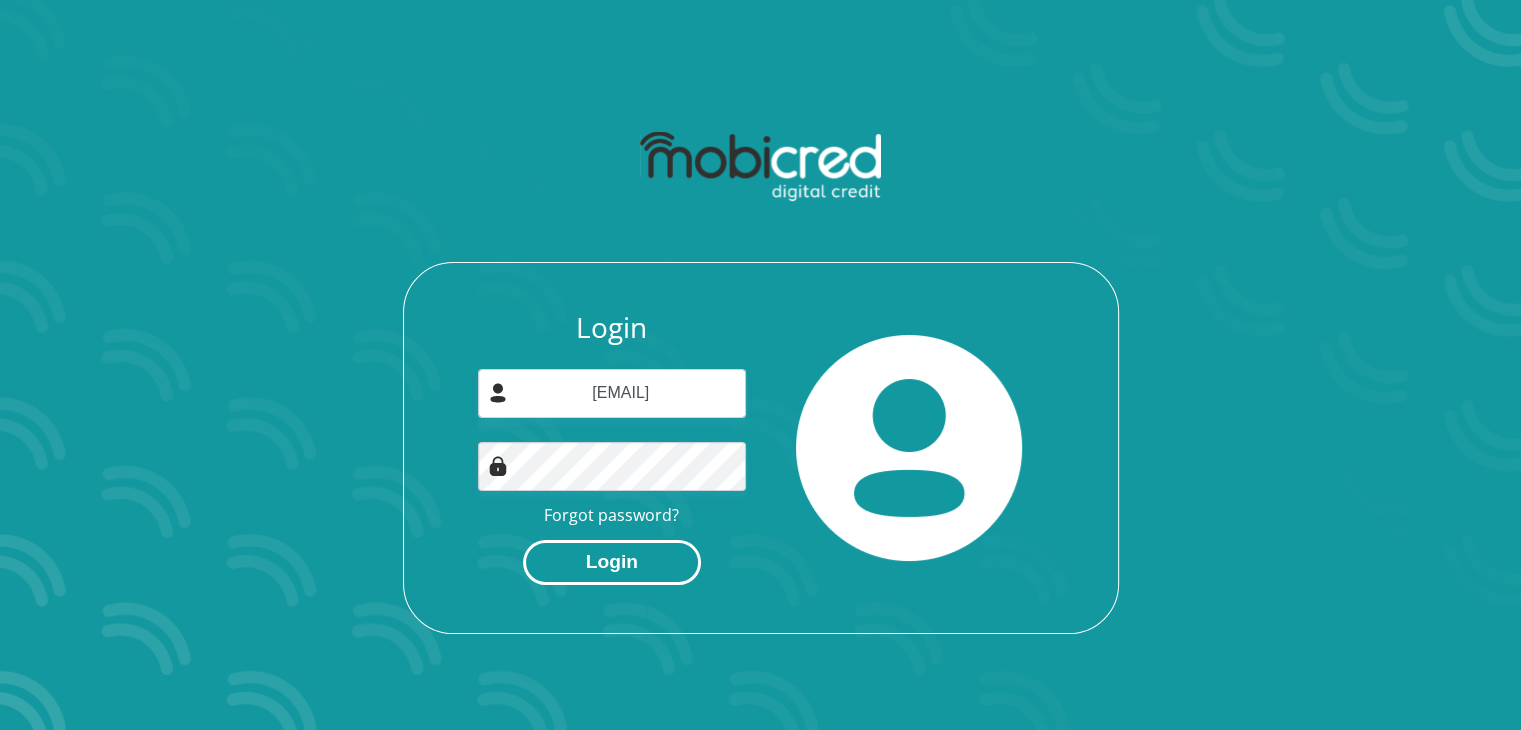 click on "Login" at bounding box center [612, 562] 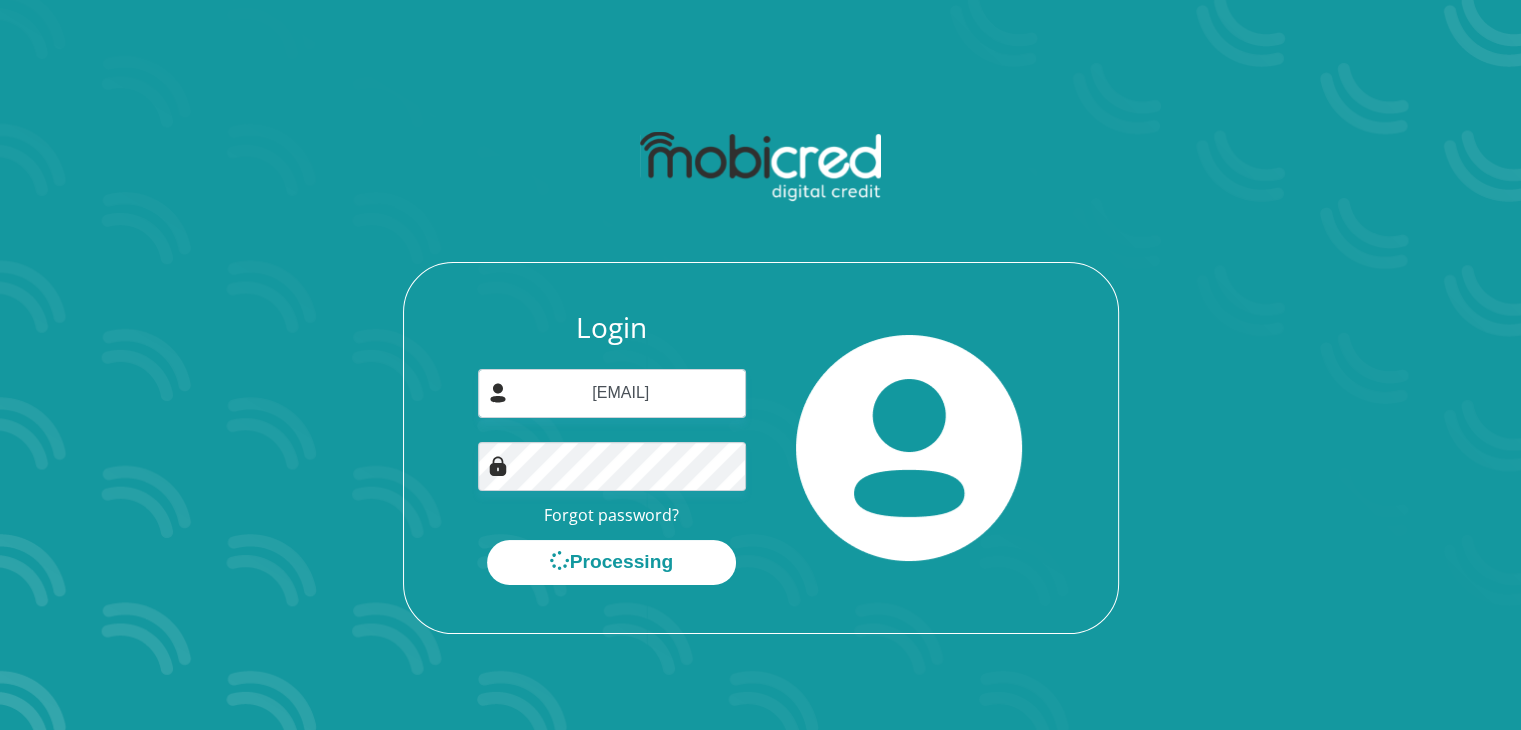 scroll, scrollTop: 0, scrollLeft: 0, axis: both 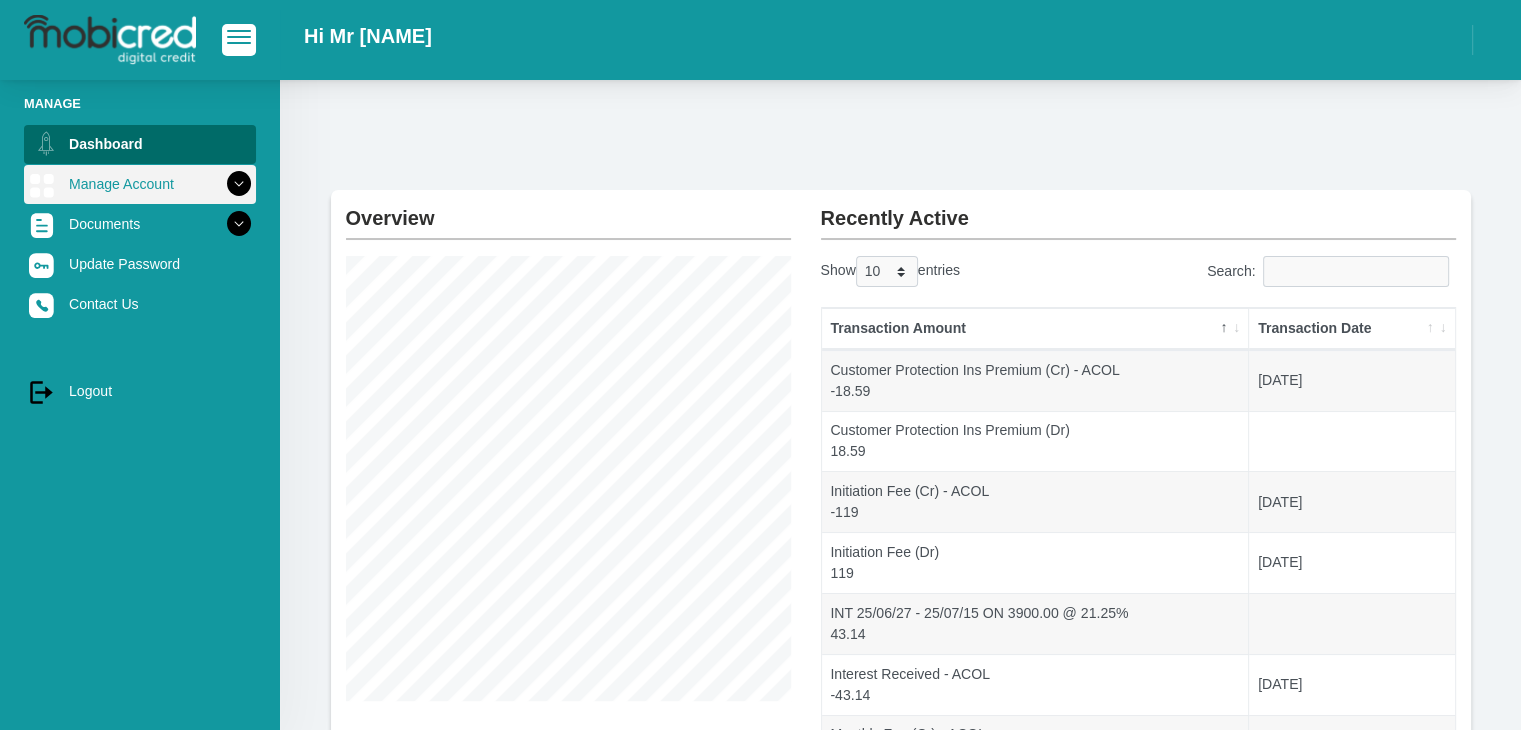 click on "Manage Account" at bounding box center (140, 184) 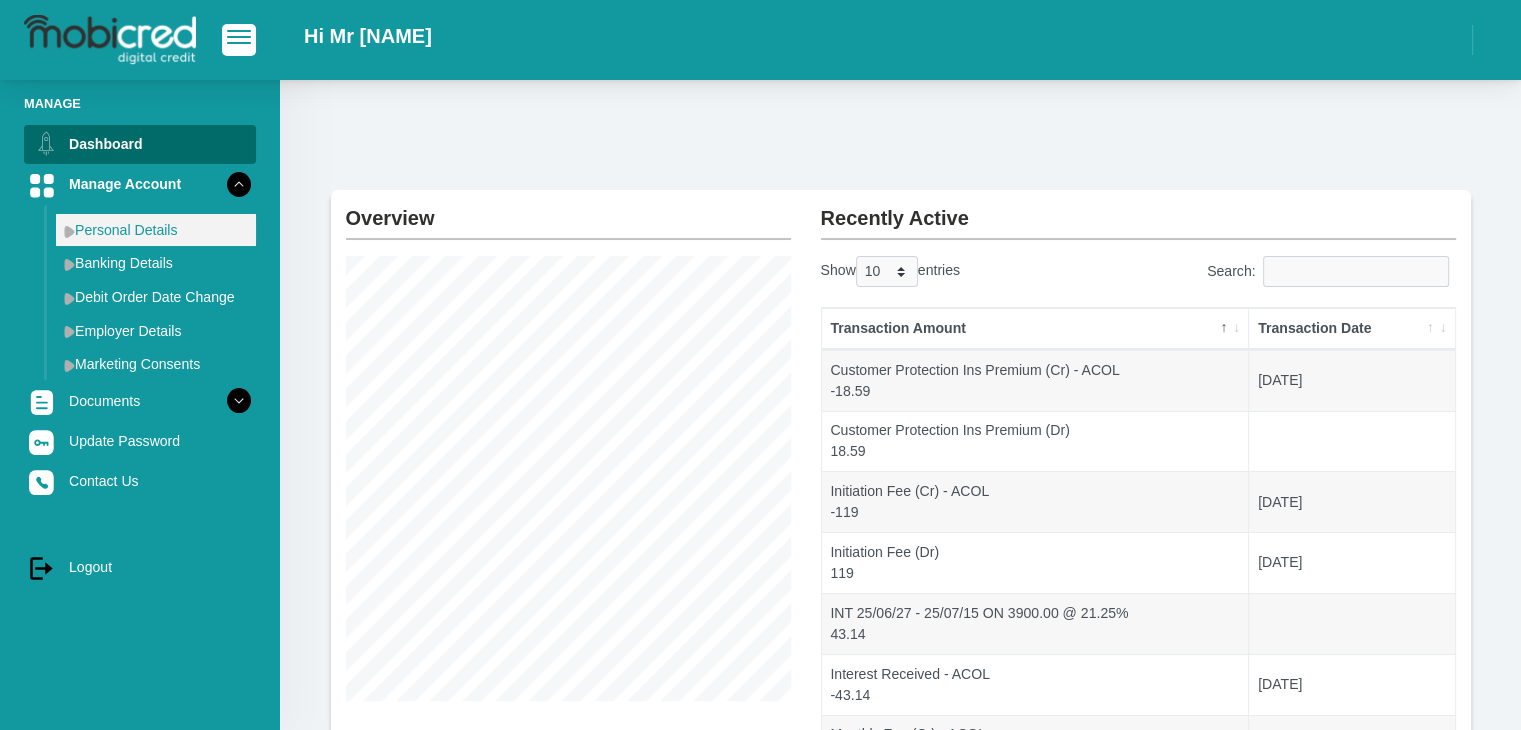 click on "Personal Details" at bounding box center [156, 230] 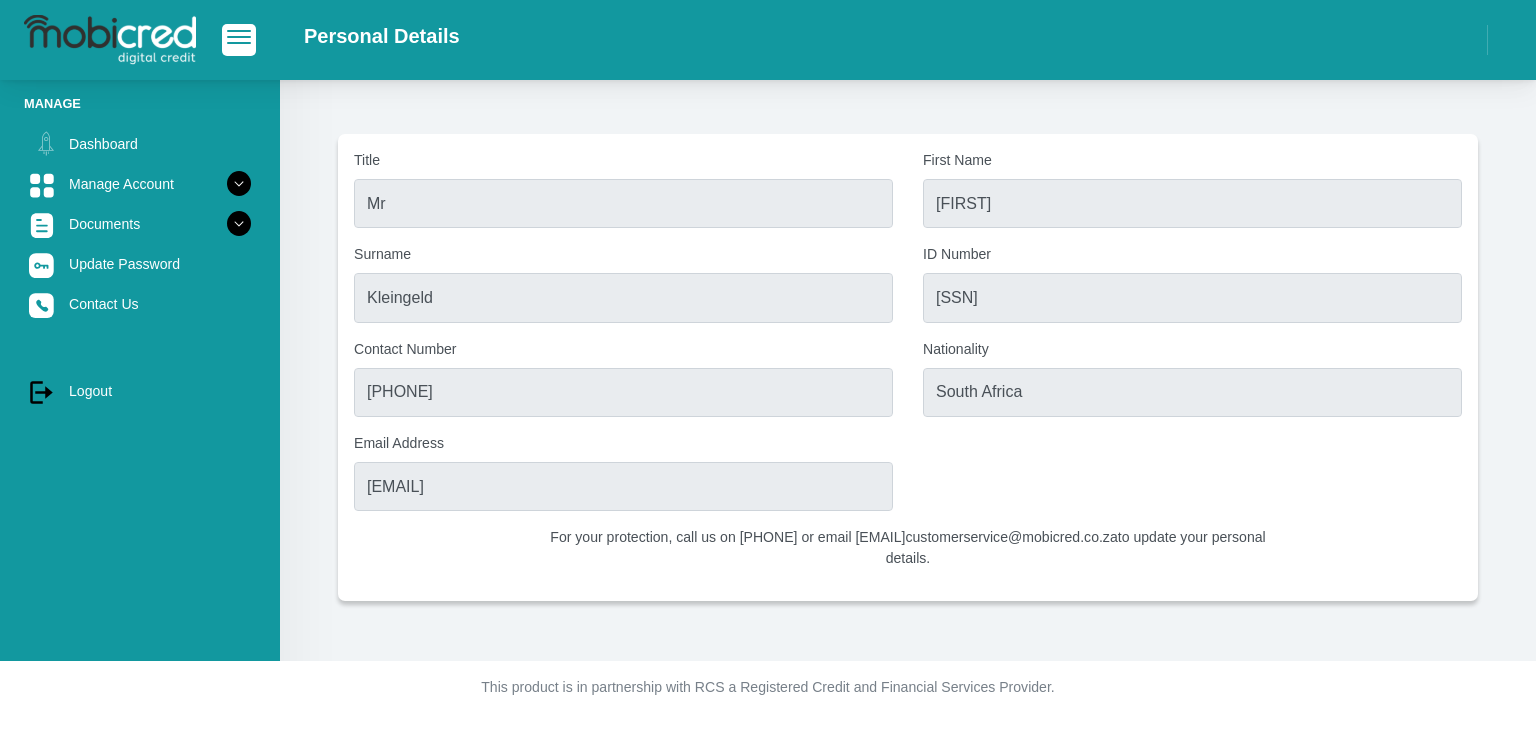 scroll, scrollTop: 0, scrollLeft: 0, axis: both 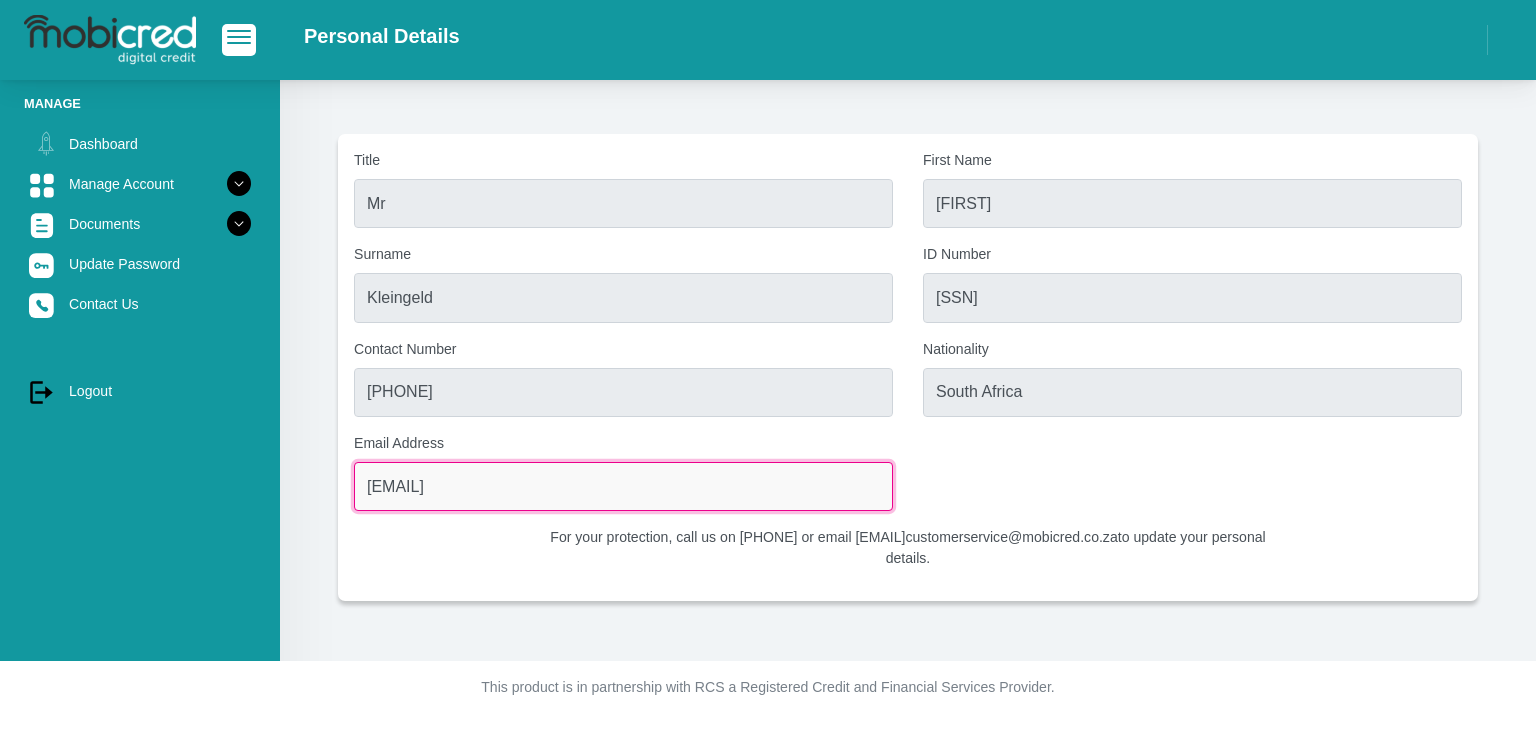 click on "[EMAIL]" at bounding box center [623, 486] 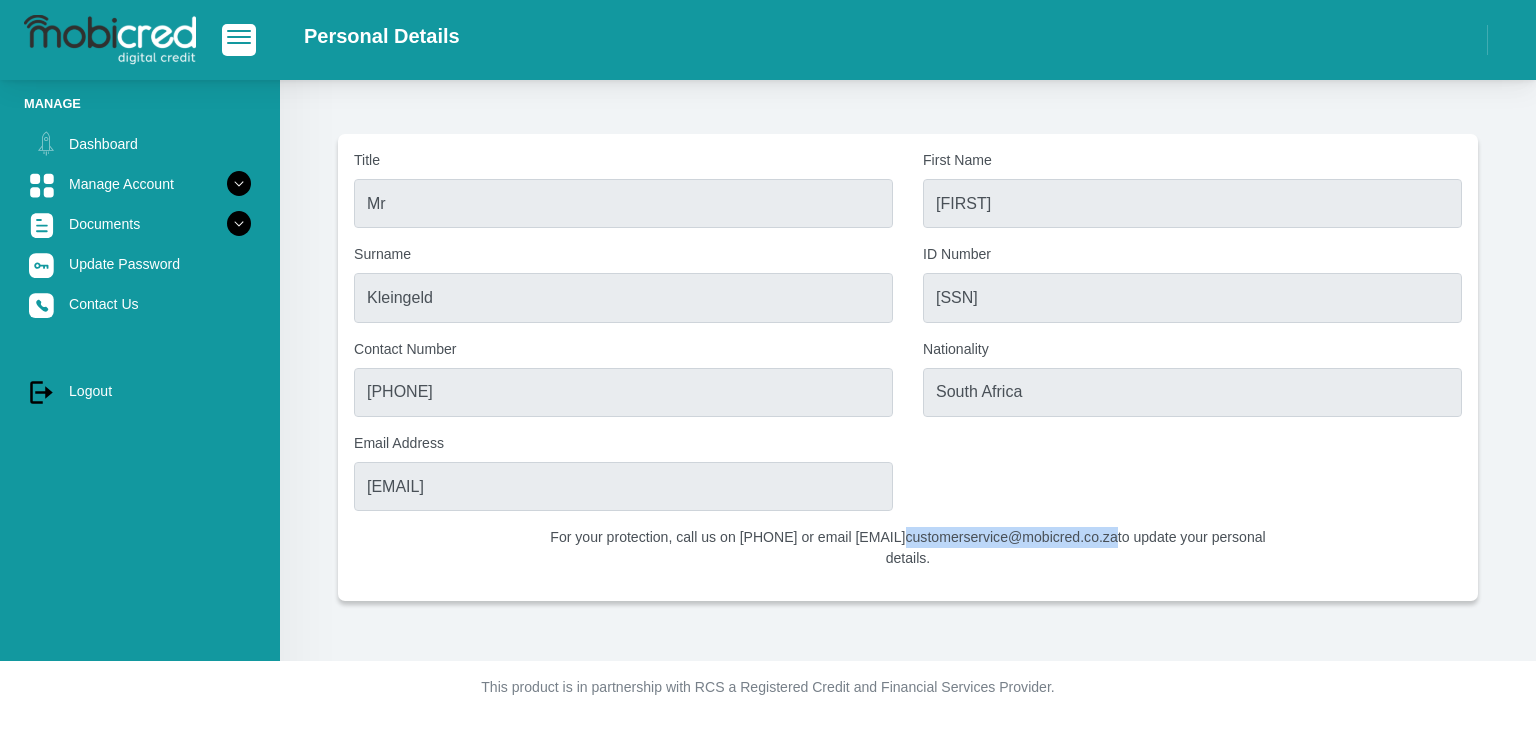 drag, startPoint x: 892, startPoint y: 538, endPoint x: 1096, endPoint y: 546, distance: 204.1568 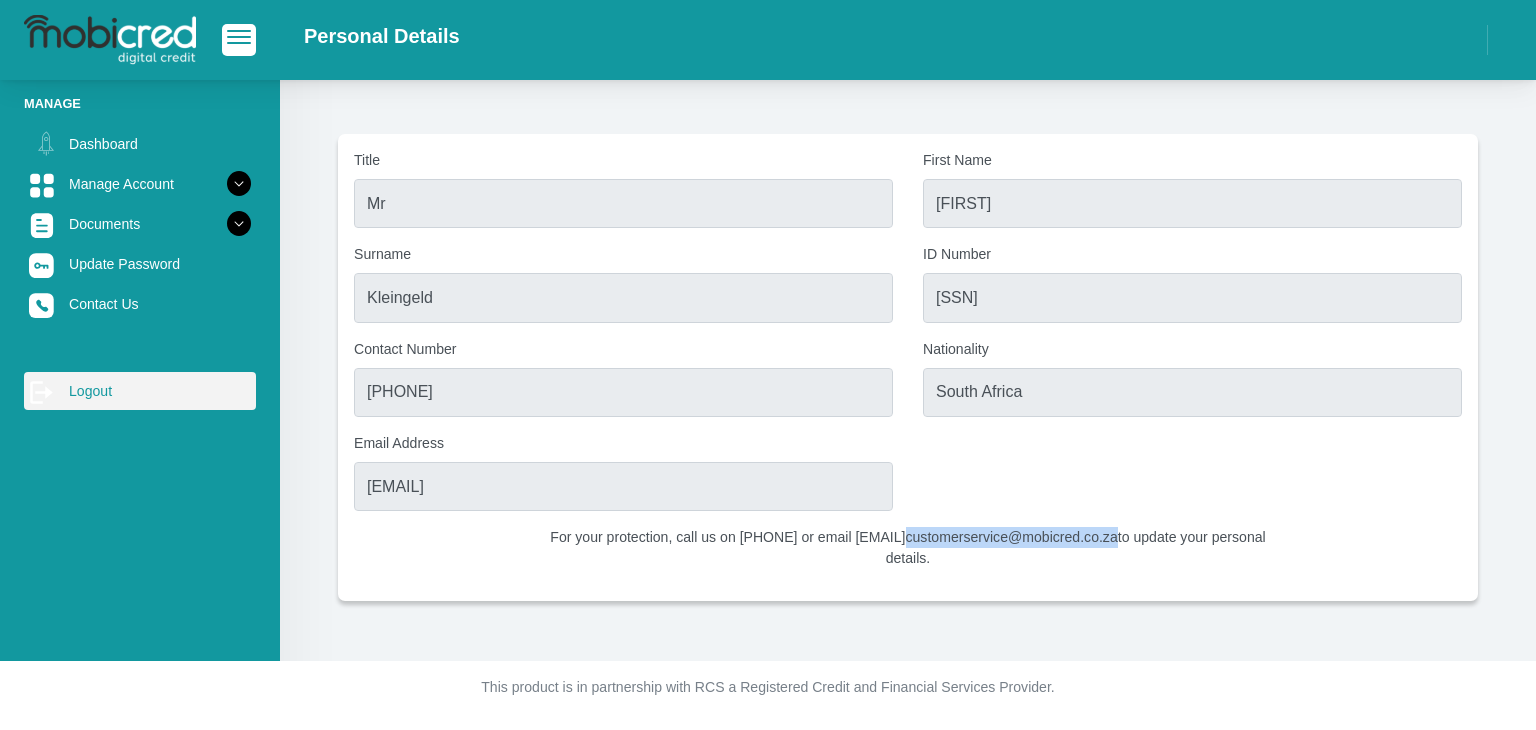 click on "log out
Logout" at bounding box center (140, 391) 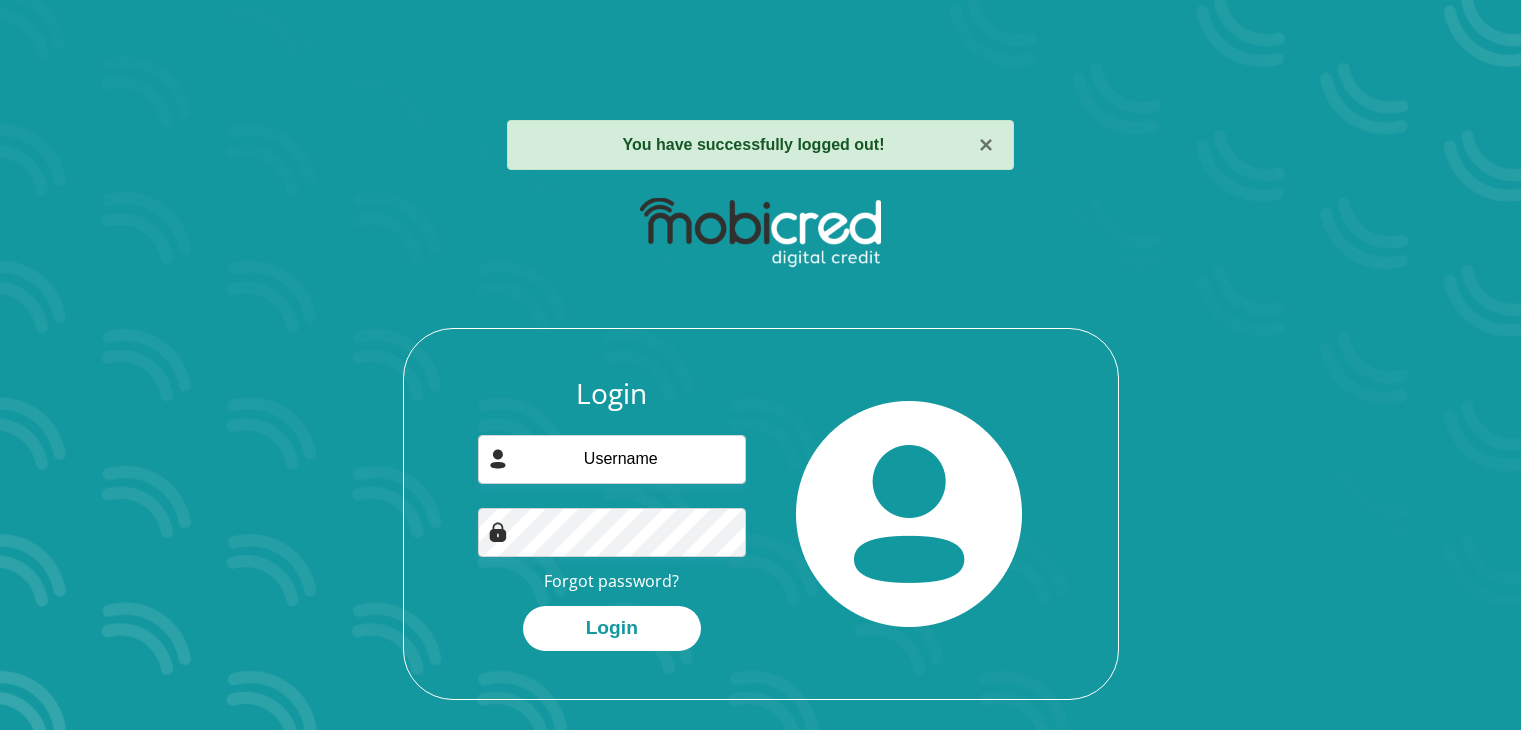 scroll, scrollTop: 0, scrollLeft: 0, axis: both 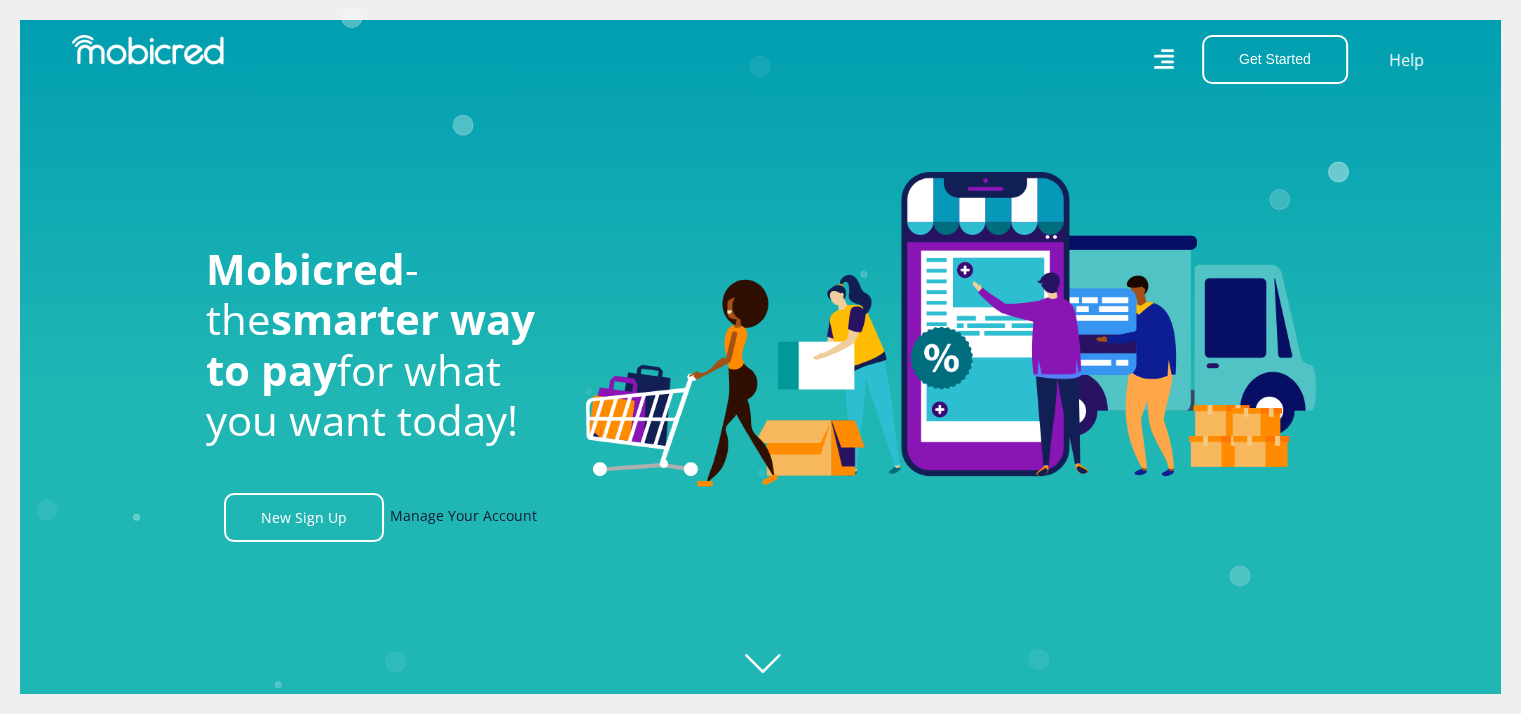 click on "Manage Your Account" at bounding box center [463, 517] 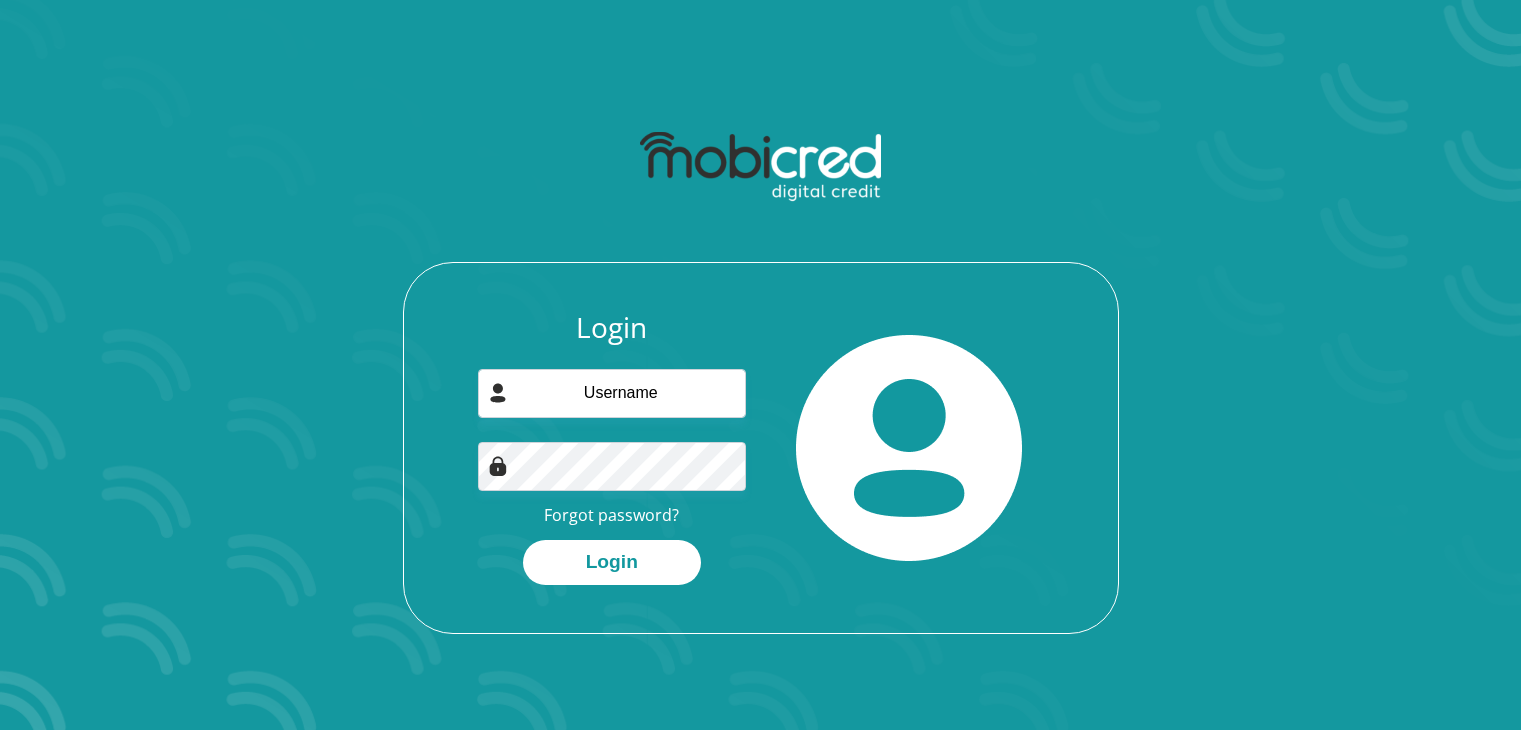 scroll, scrollTop: 0, scrollLeft: 0, axis: both 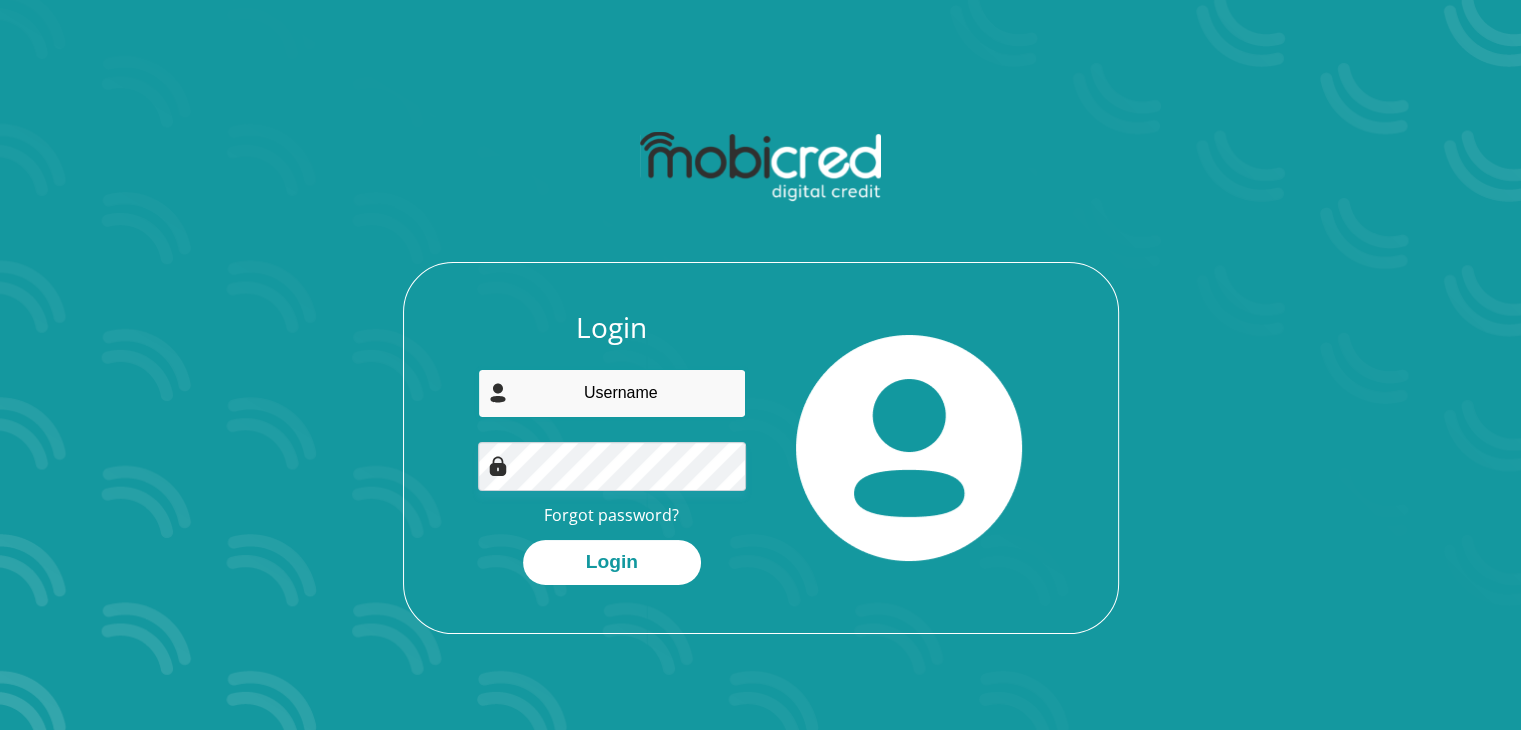 click at bounding box center (612, 393) 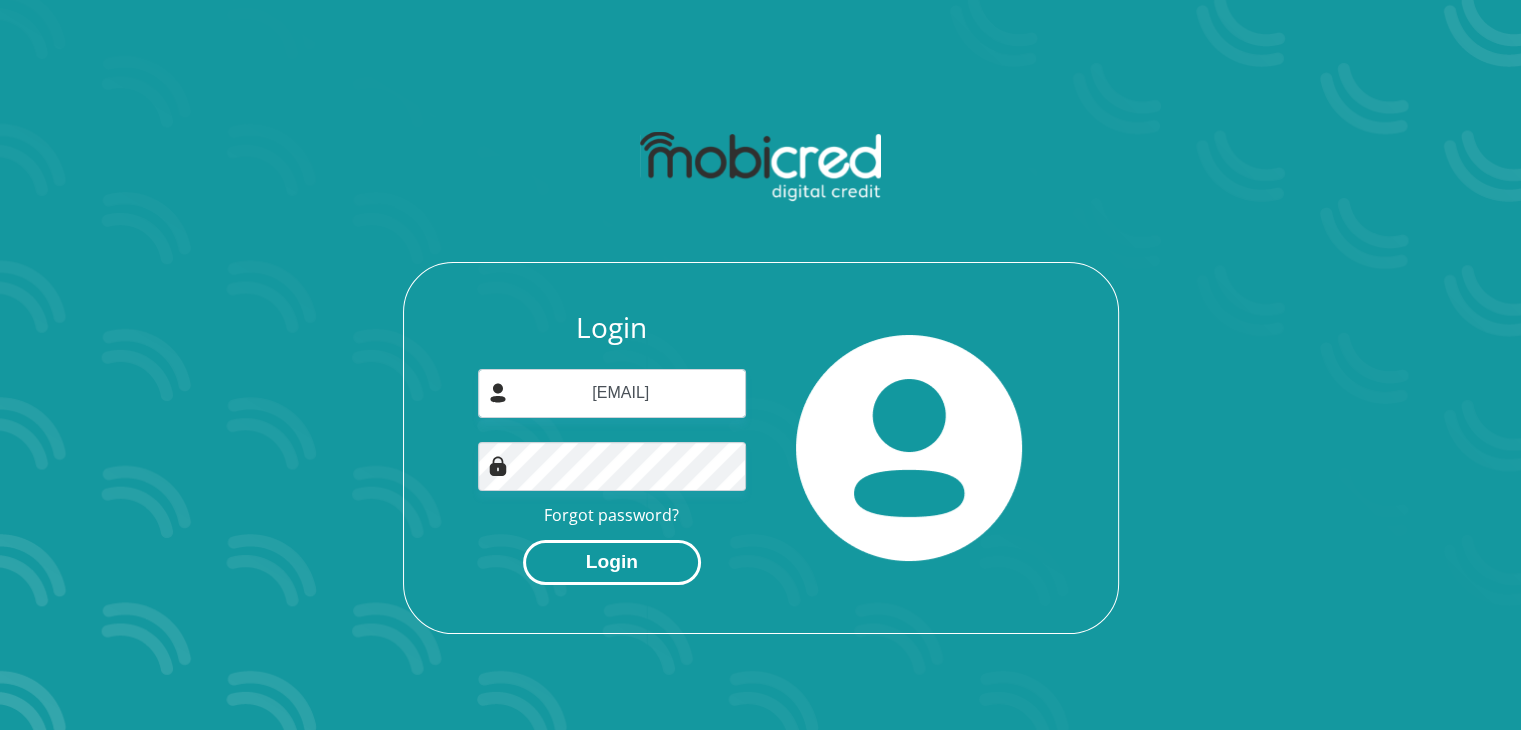 click on "Login" at bounding box center (612, 562) 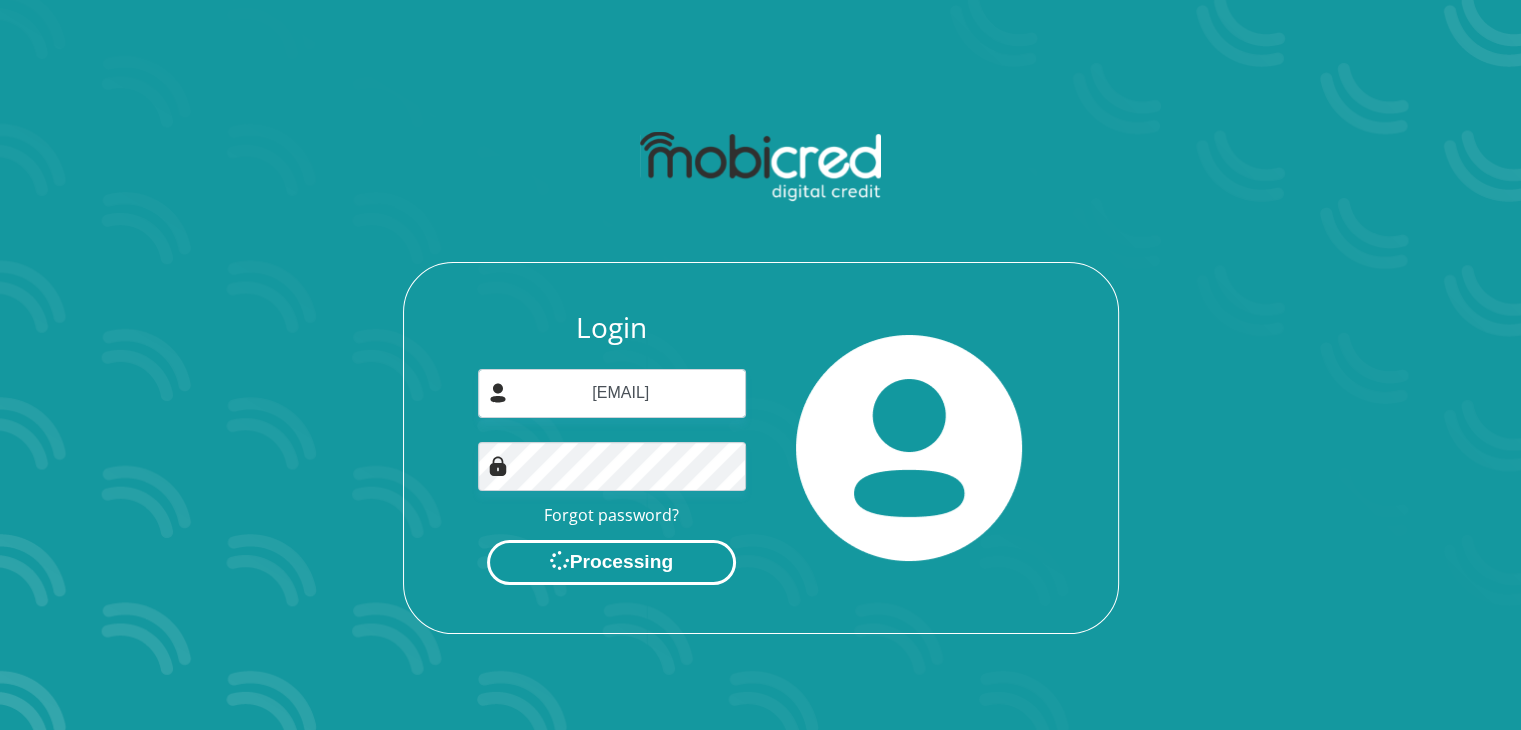 scroll, scrollTop: 0, scrollLeft: 0, axis: both 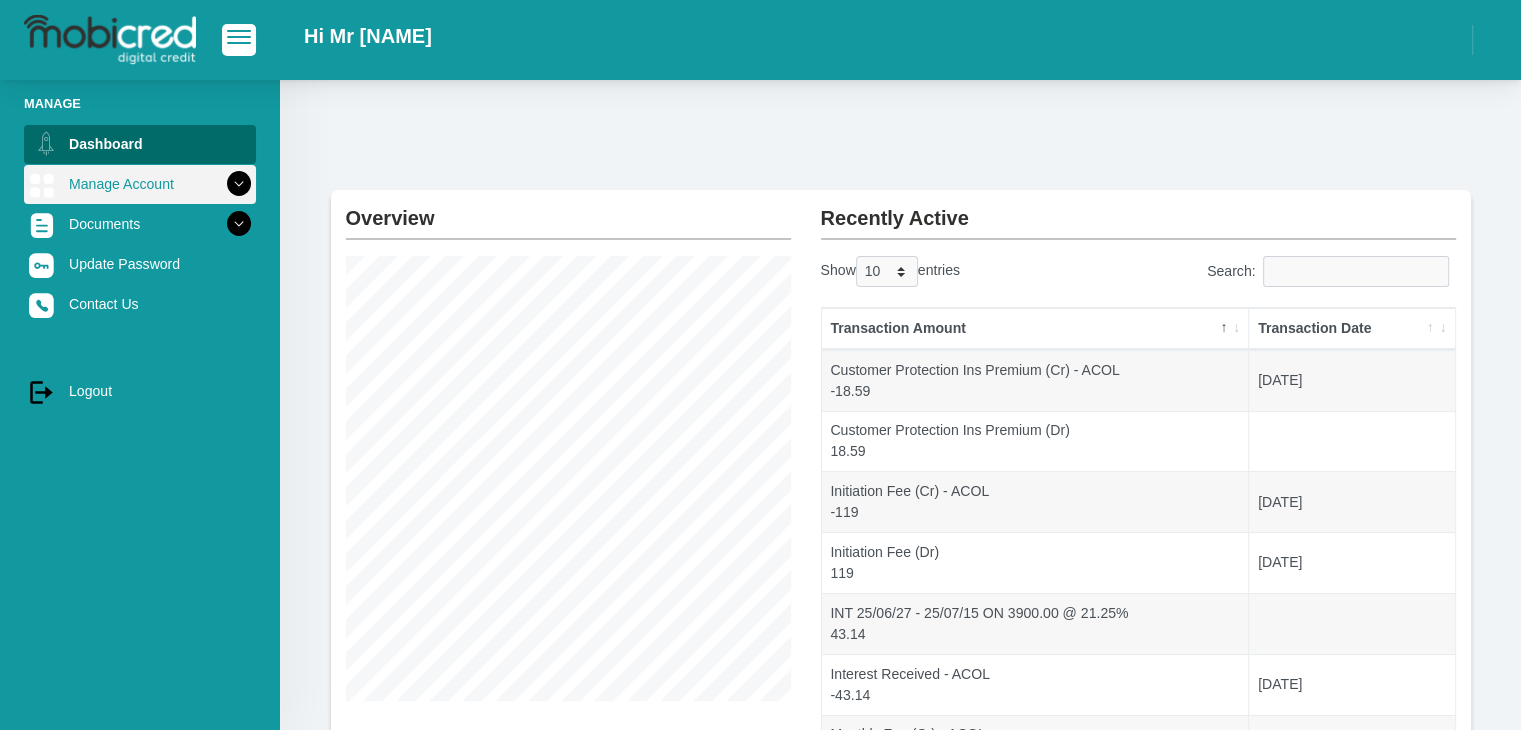 click on "Manage Account" at bounding box center (140, 184) 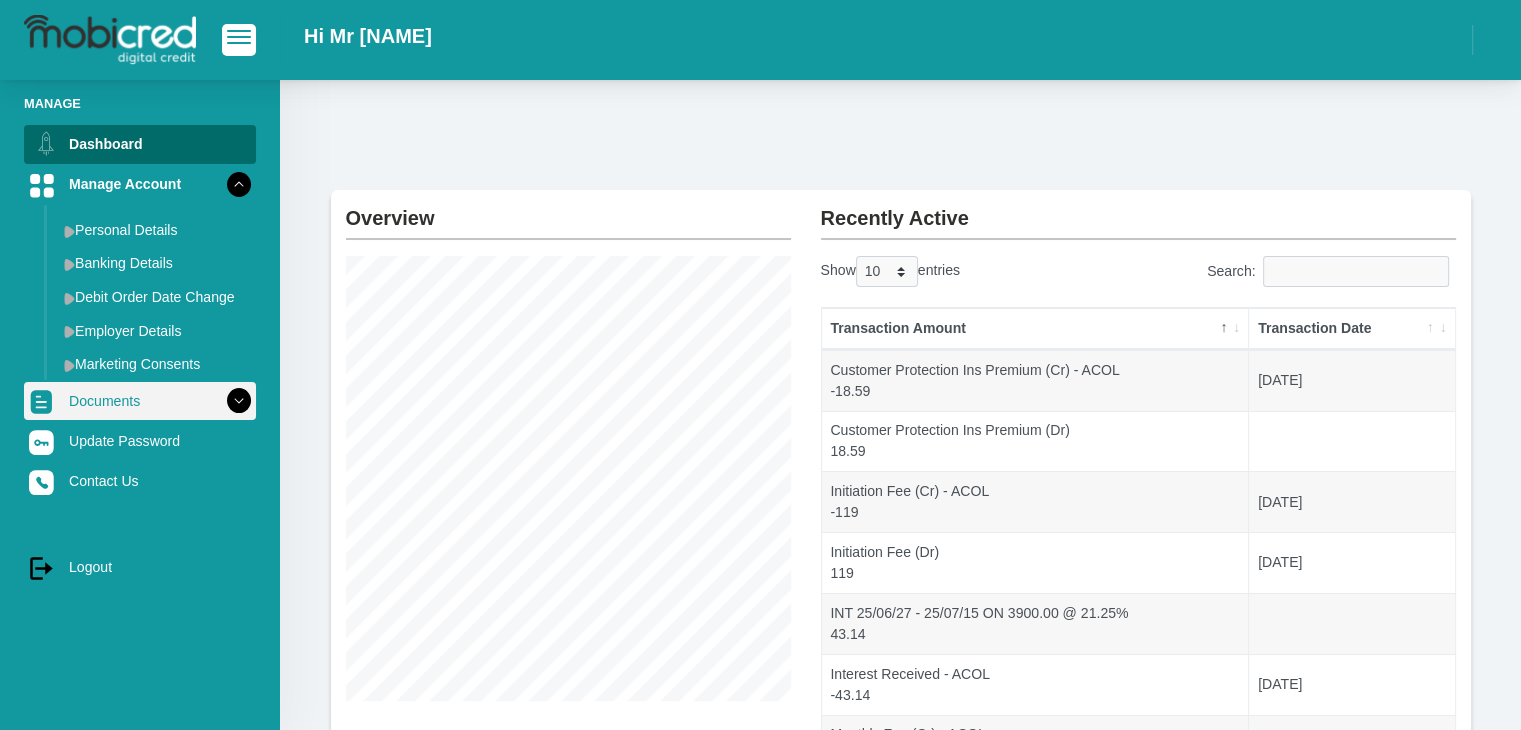 click on "Documents" at bounding box center [140, 401] 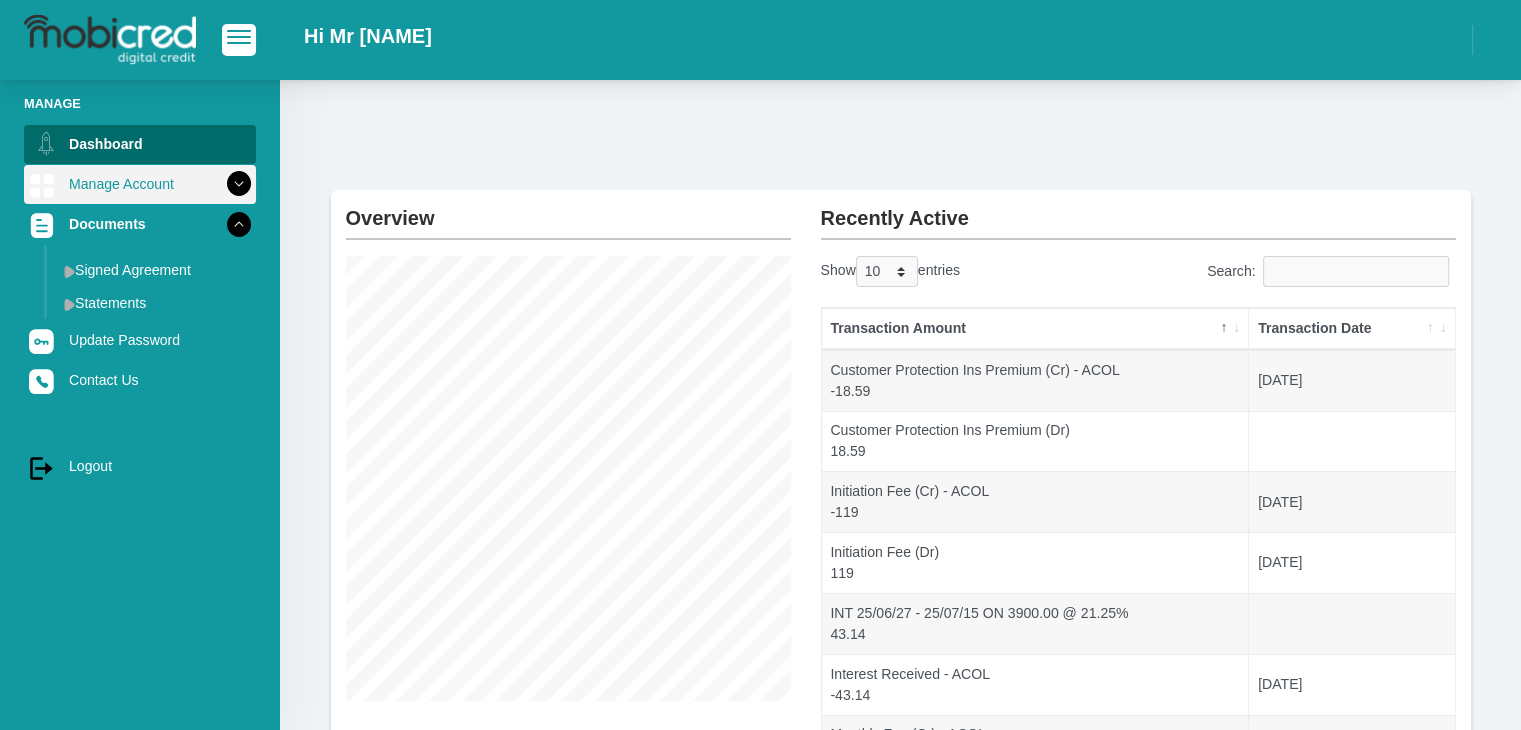click on "Manage Account" at bounding box center (140, 184) 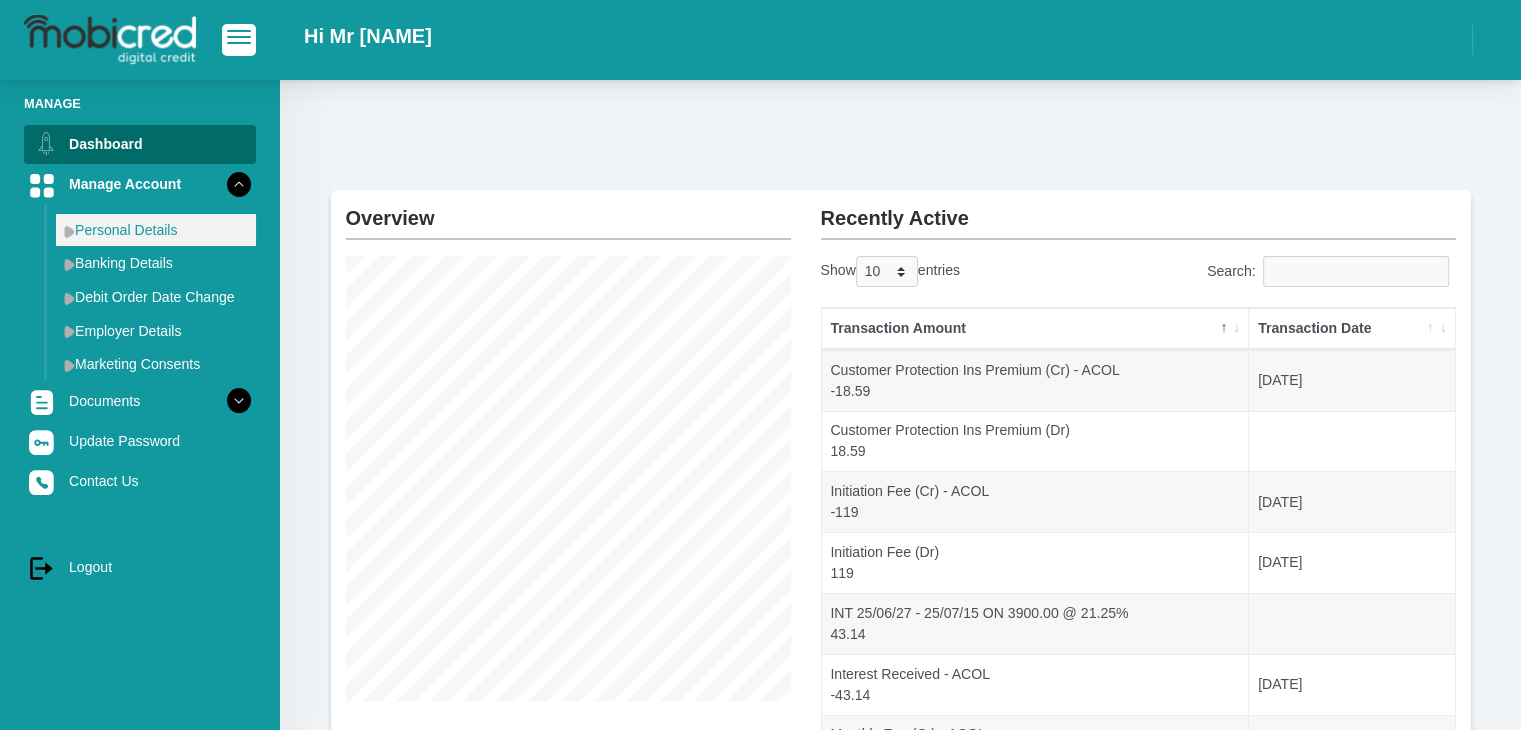 click on "Personal Details" at bounding box center (156, 230) 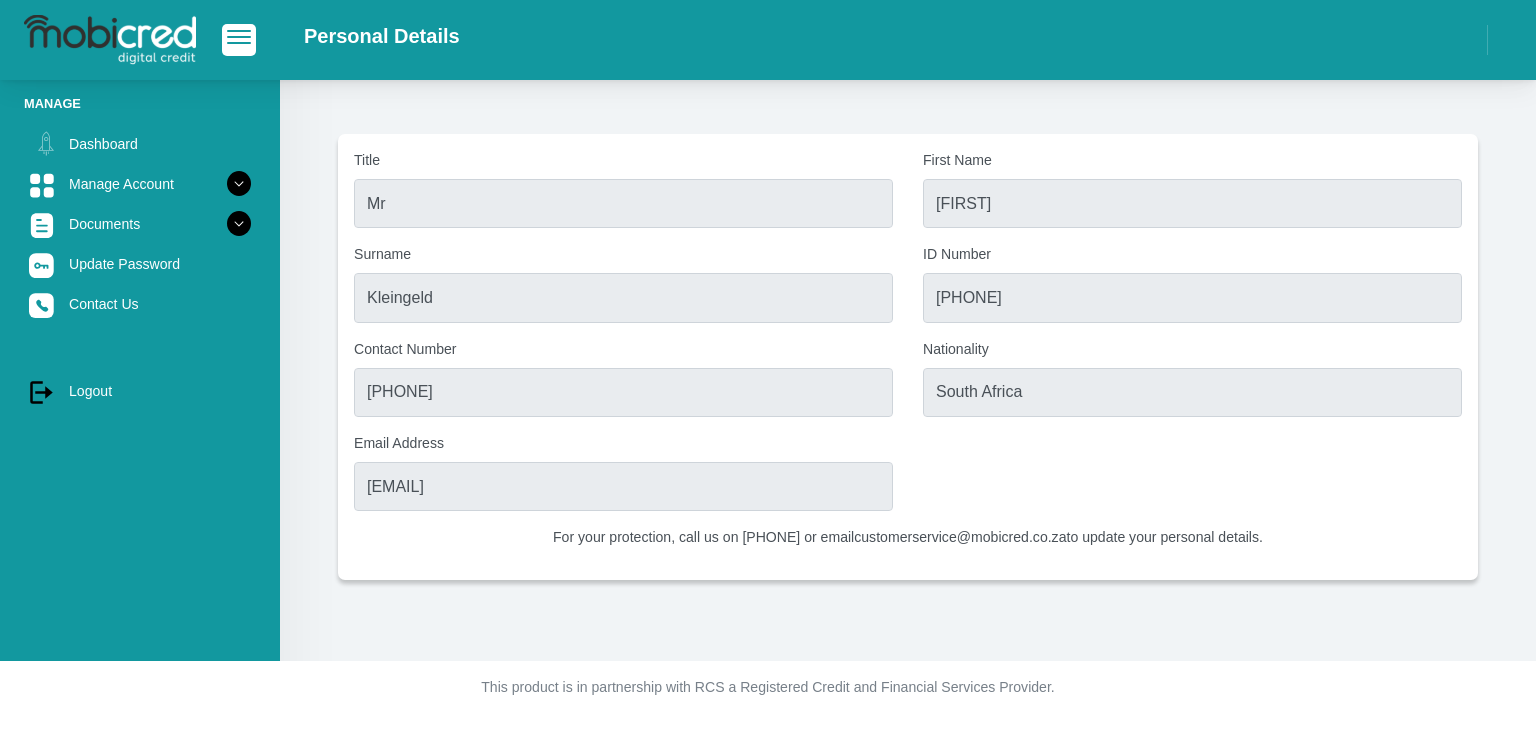 scroll, scrollTop: 0, scrollLeft: 0, axis: both 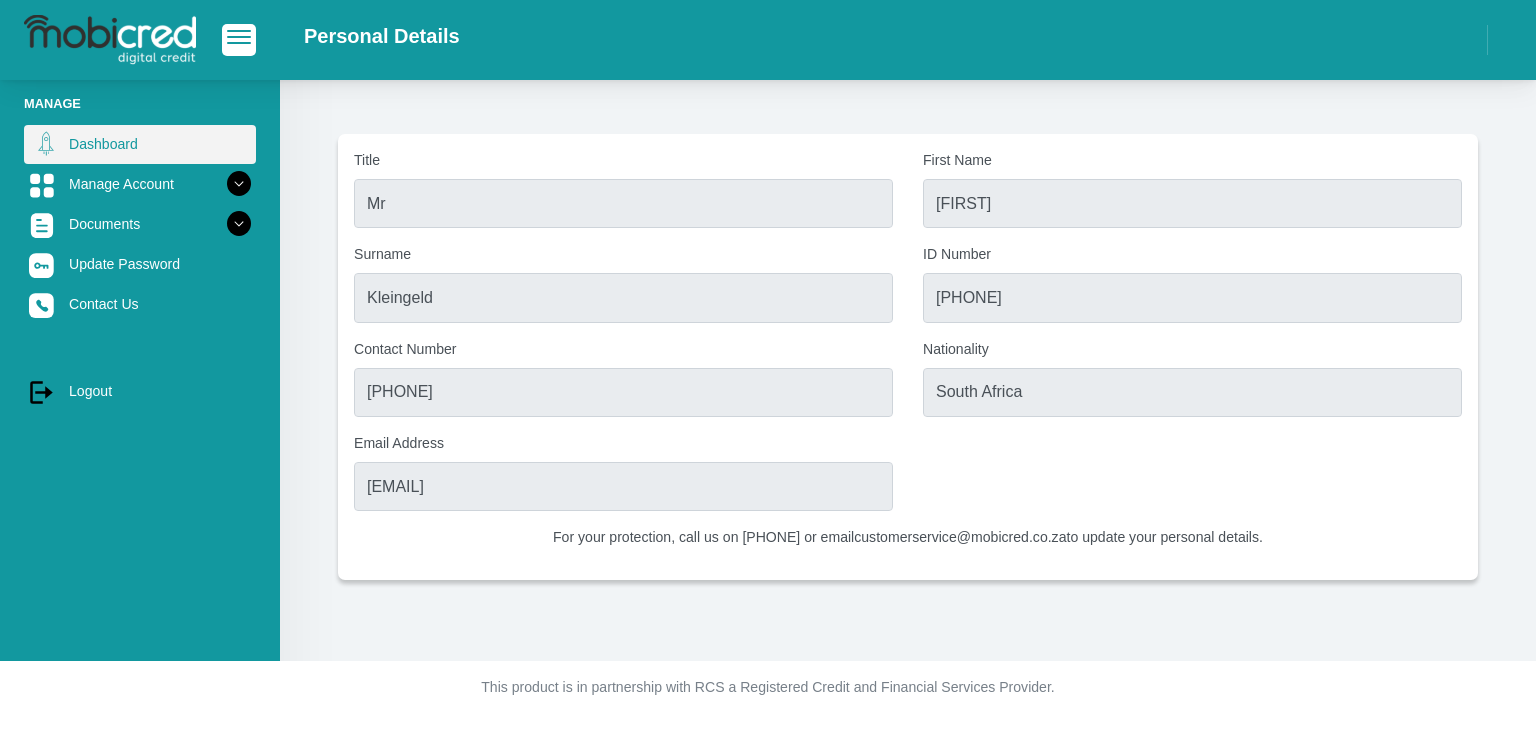 click on "Dashboard" at bounding box center (140, 144) 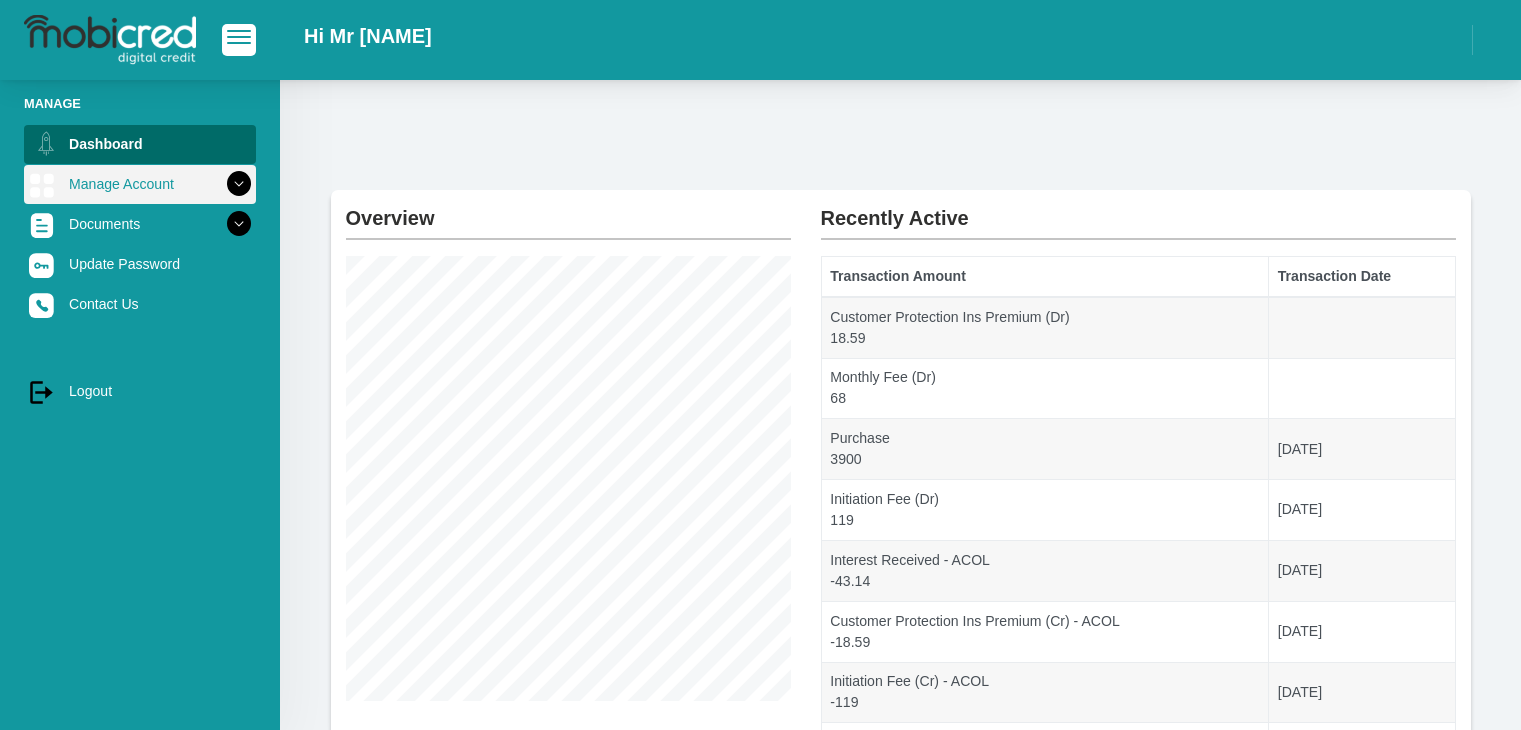scroll, scrollTop: 0, scrollLeft: 0, axis: both 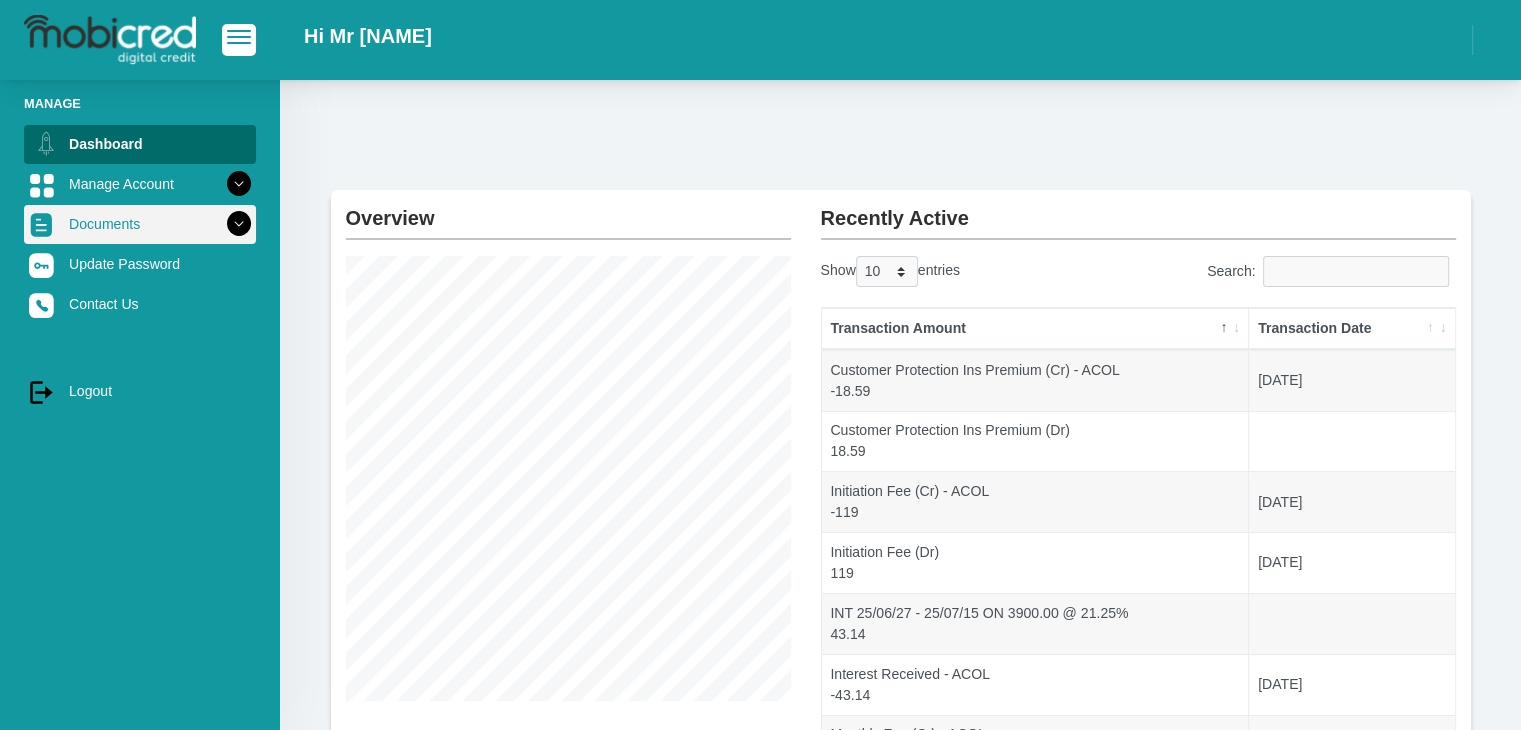 click on "Documents" at bounding box center (140, 224) 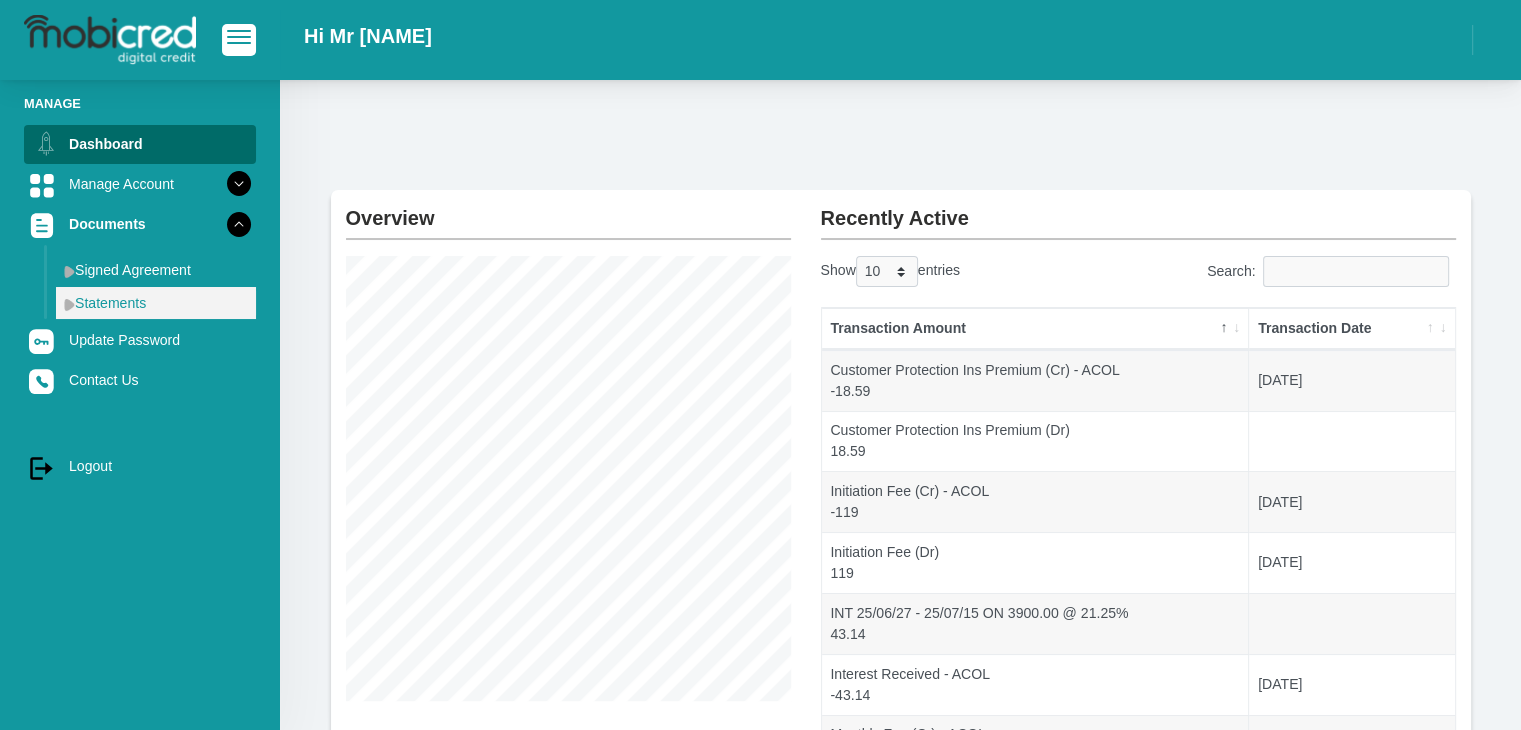 click on "Statements" at bounding box center [156, 303] 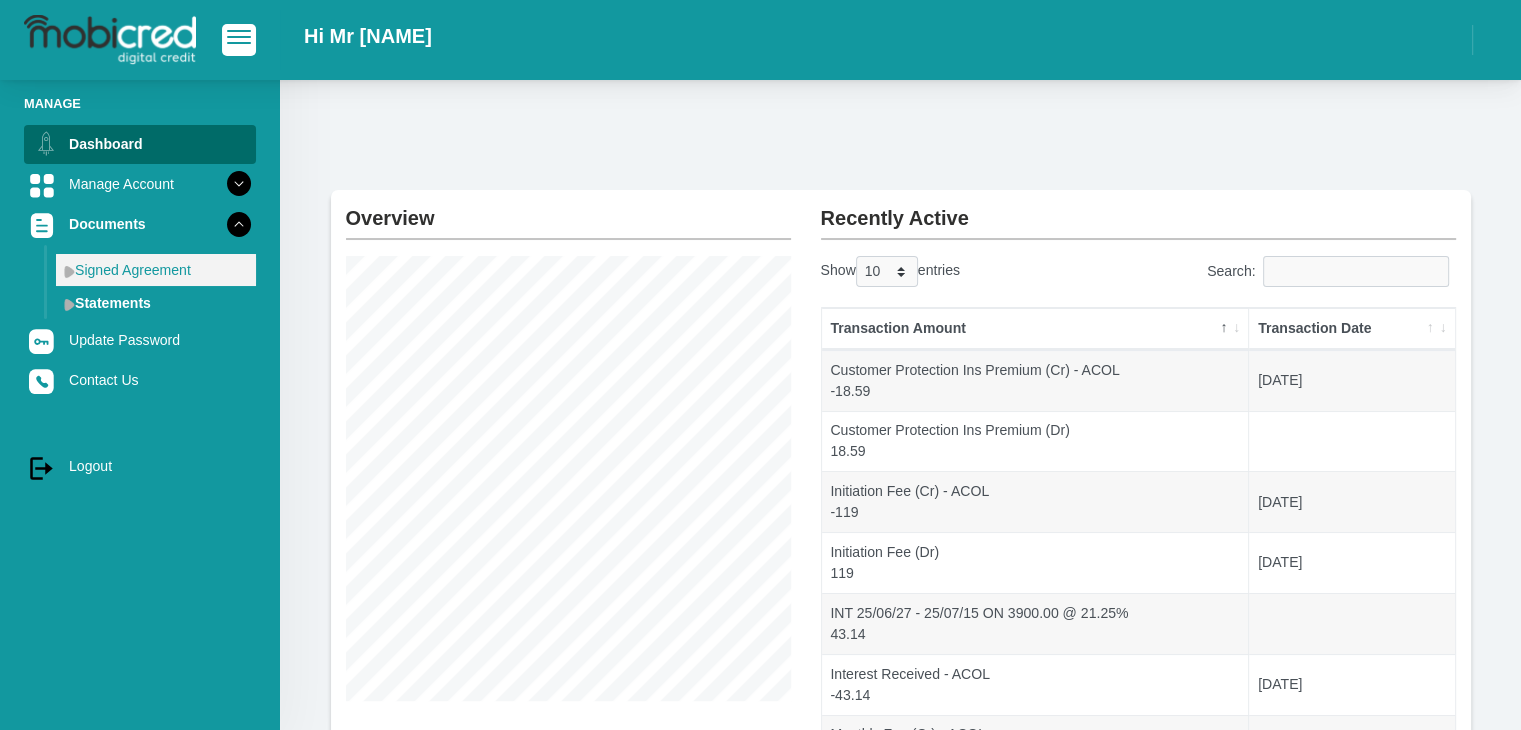 click on "Signed Agreement" at bounding box center [156, 270] 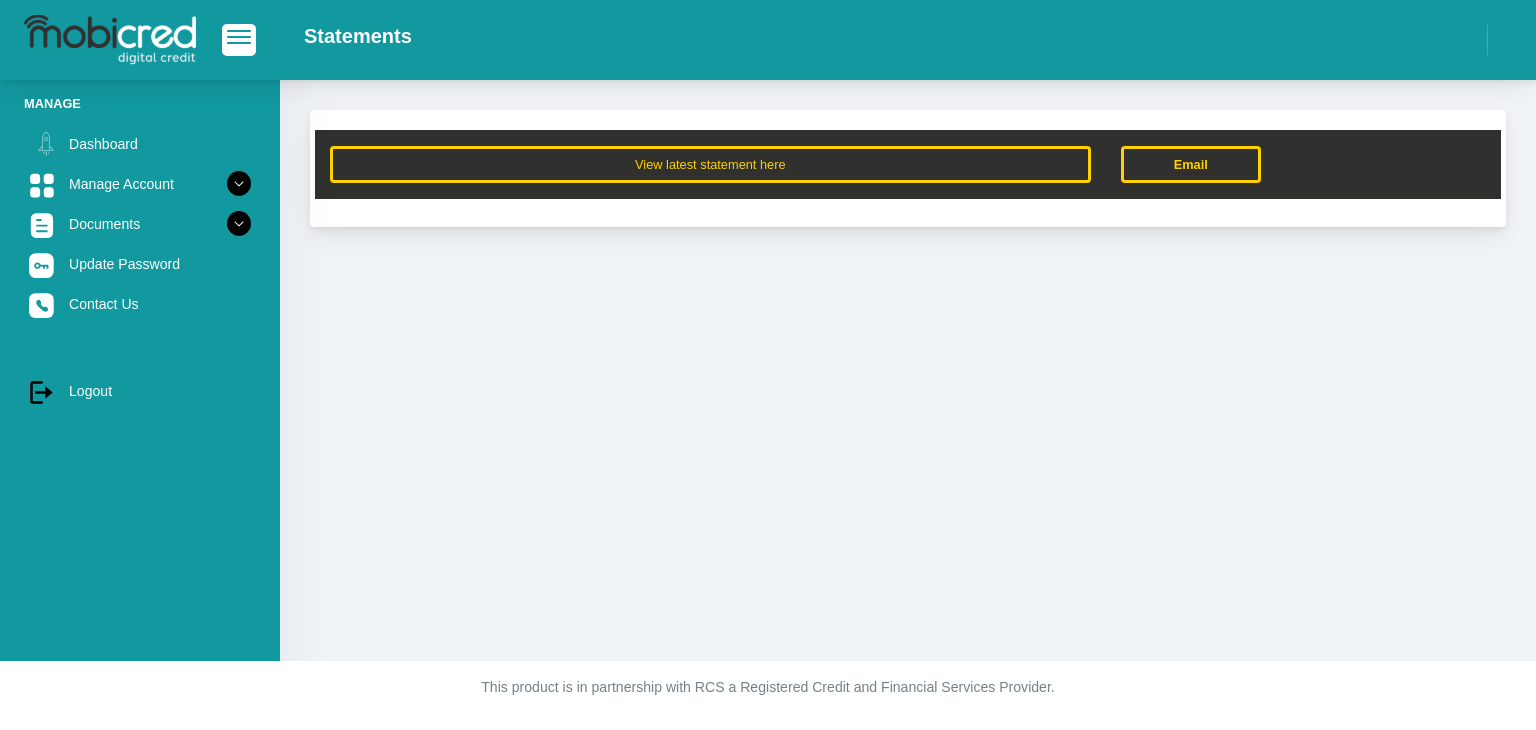 scroll, scrollTop: 0, scrollLeft: 0, axis: both 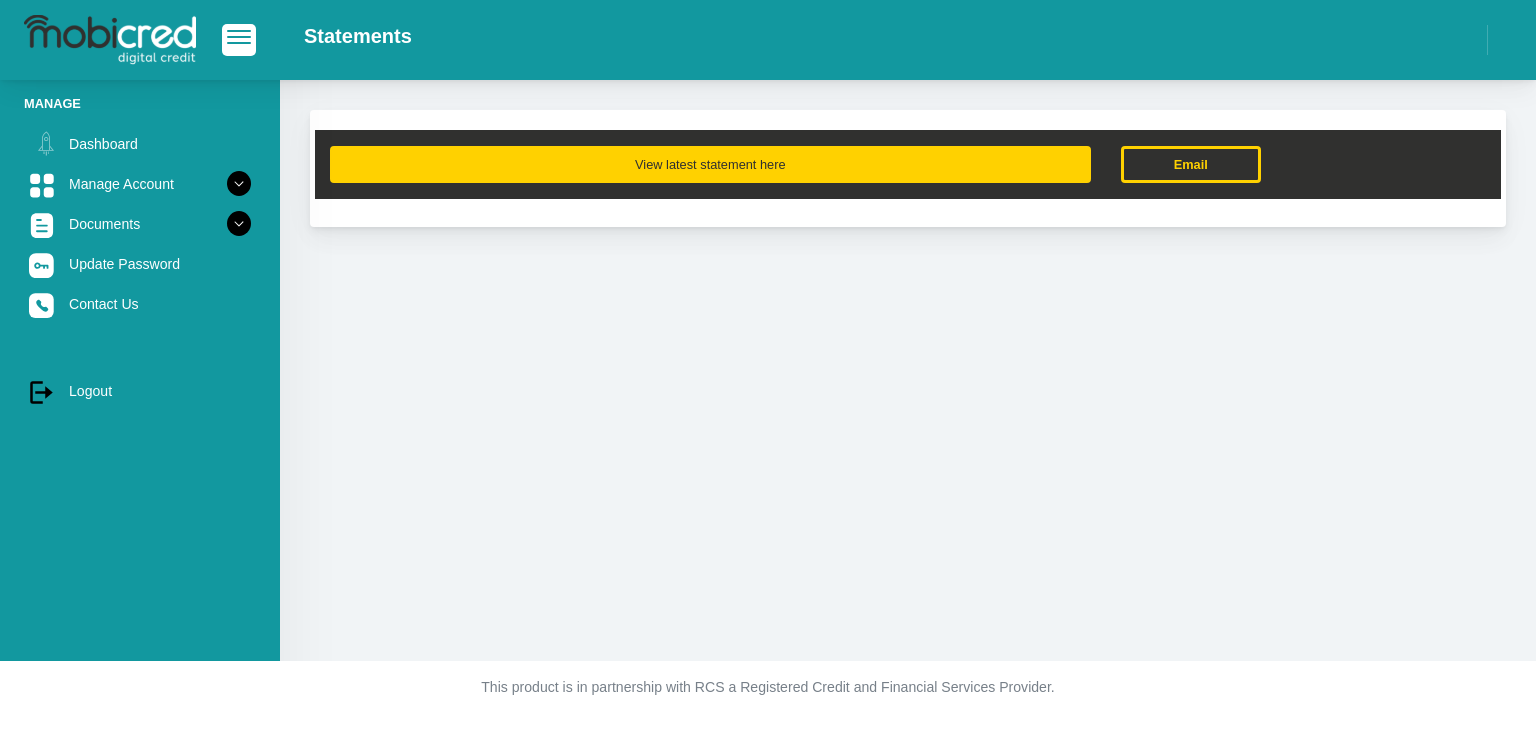 click on "View latest statement here" at bounding box center [710, 164] 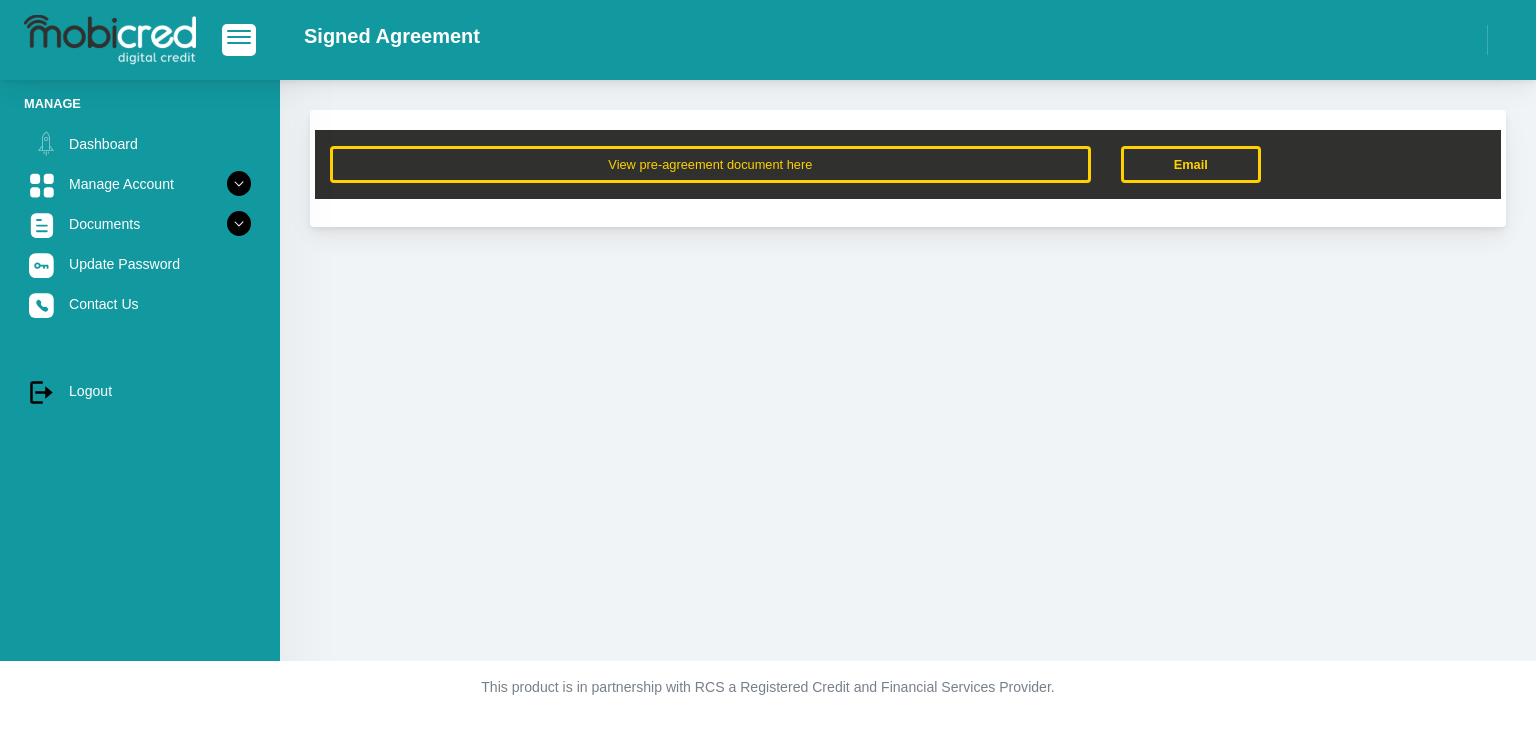 scroll, scrollTop: 0, scrollLeft: 0, axis: both 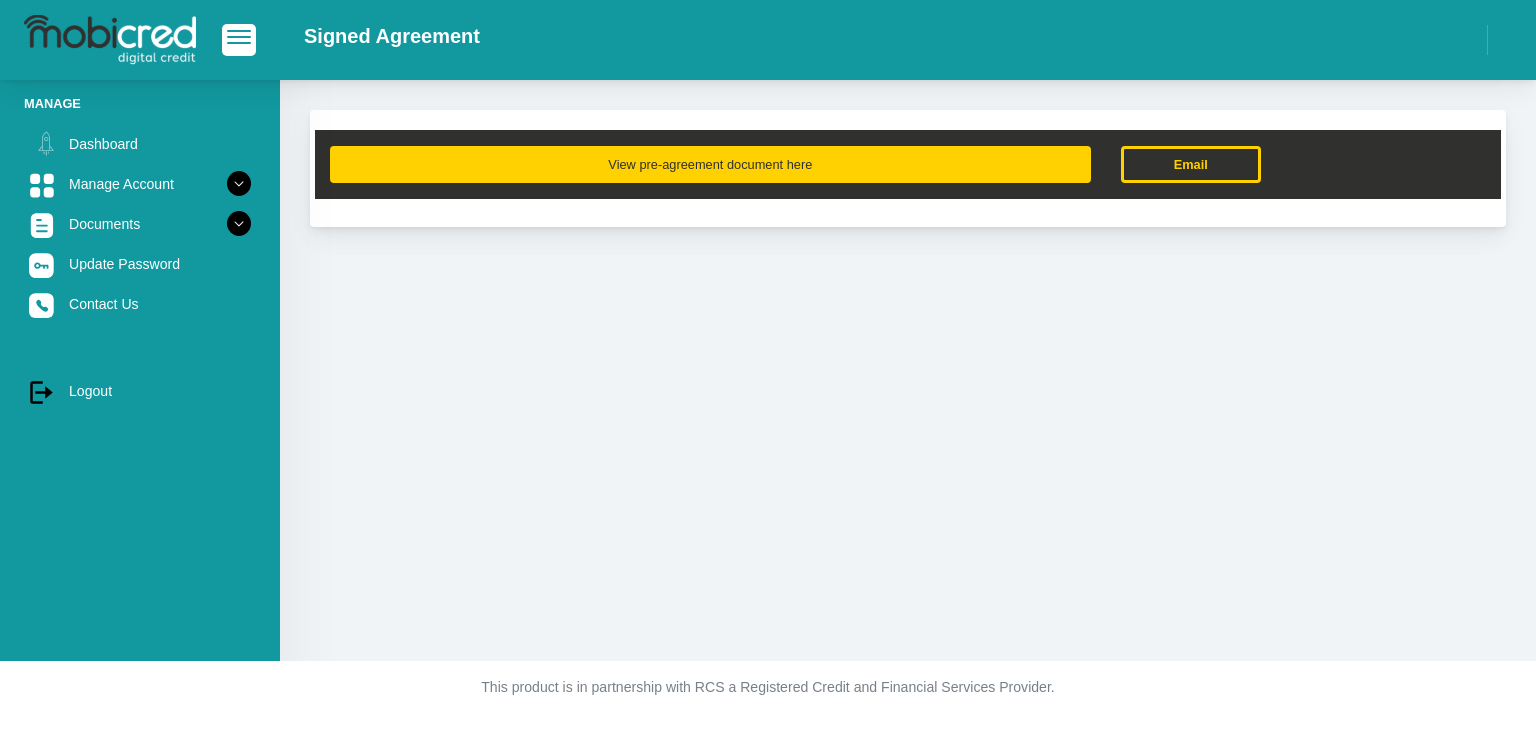 click on "View pre-agreement document here" at bounding box center (710, 164) 